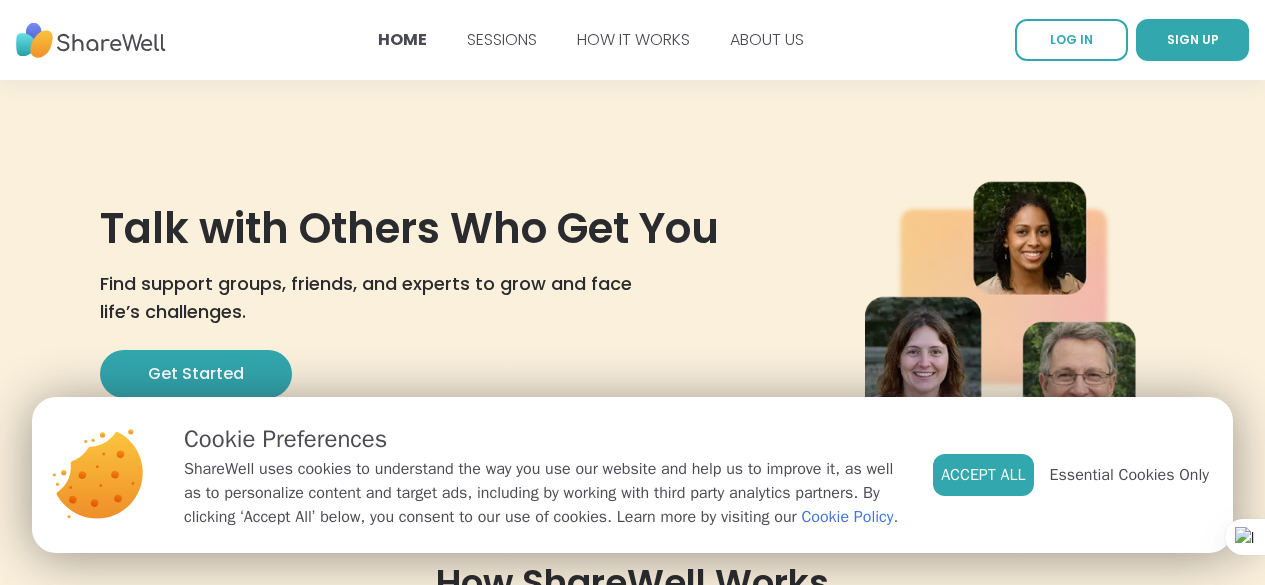 scroll, scrollTop: 0, scrollLeft: 0, axis: both 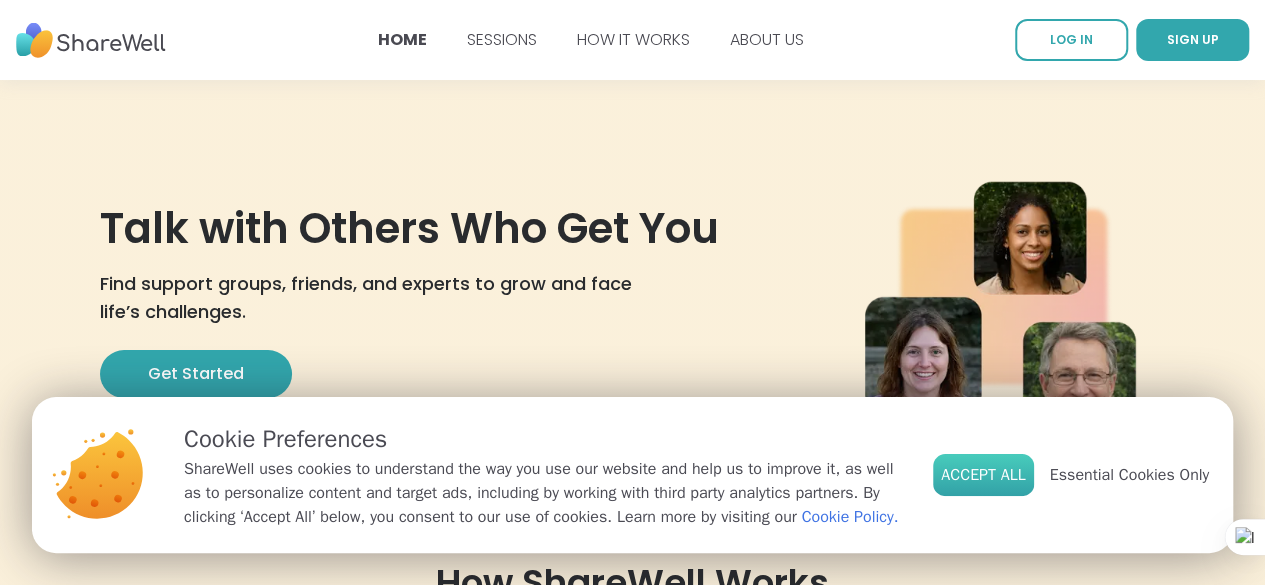 click on "Accept All" at bounding box center [983, 475] 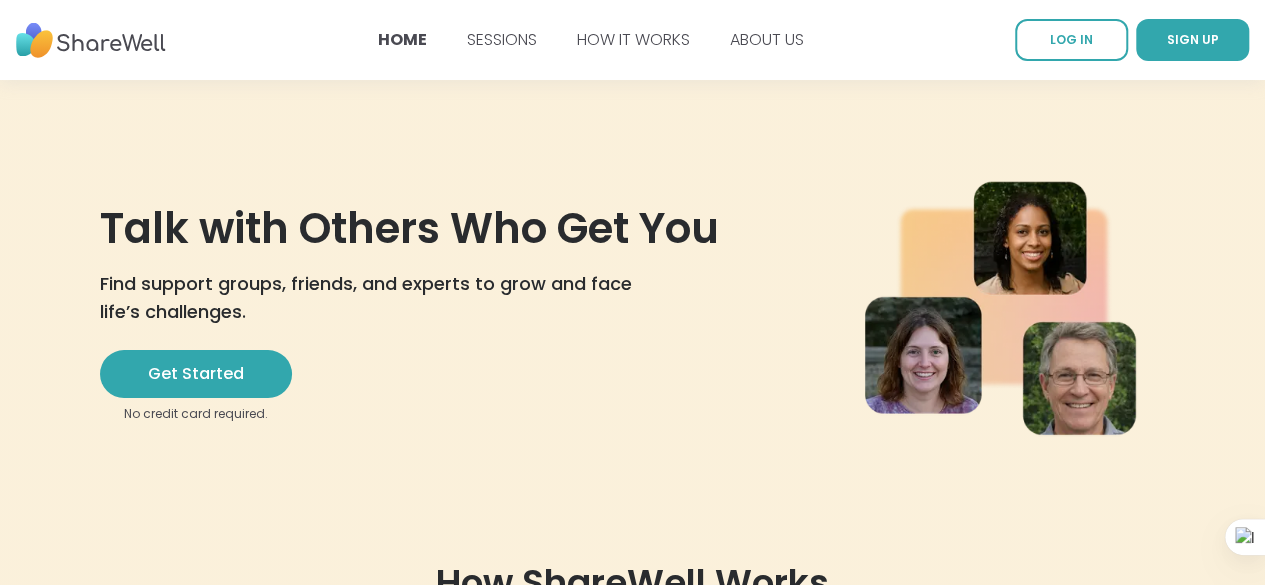 click on "Talk with Others Who Get You Find support groups, friends, and experts to grow and face life’s challenges. Get Started No credit card required." at bounding box center [426, 309] 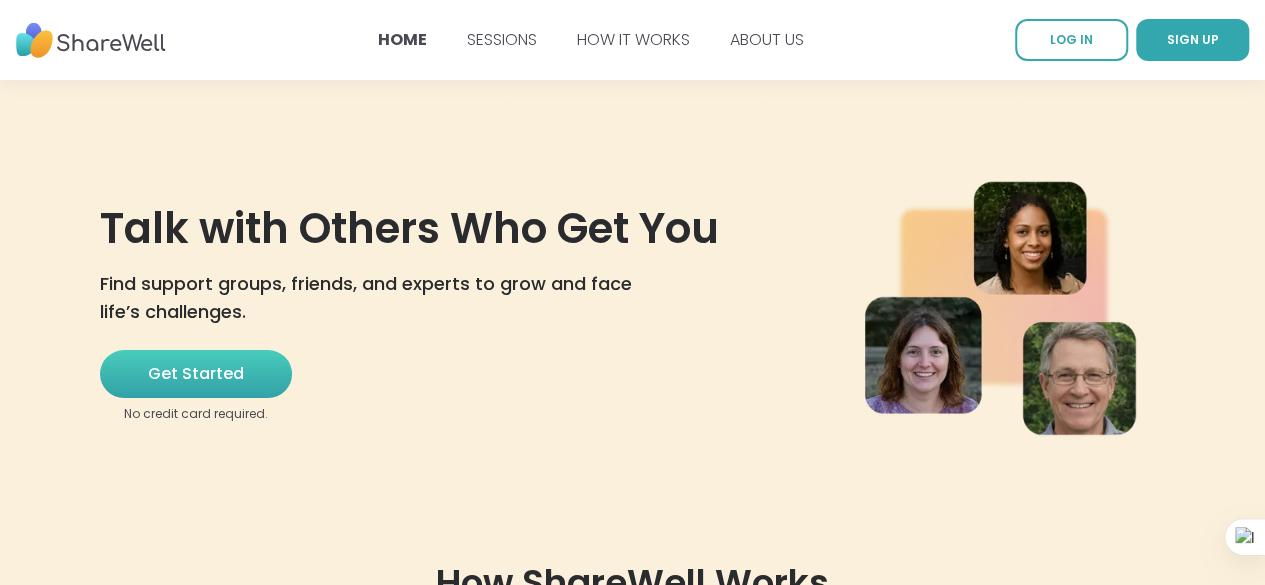 click on "Get Started" at bounding box center [196, 374] 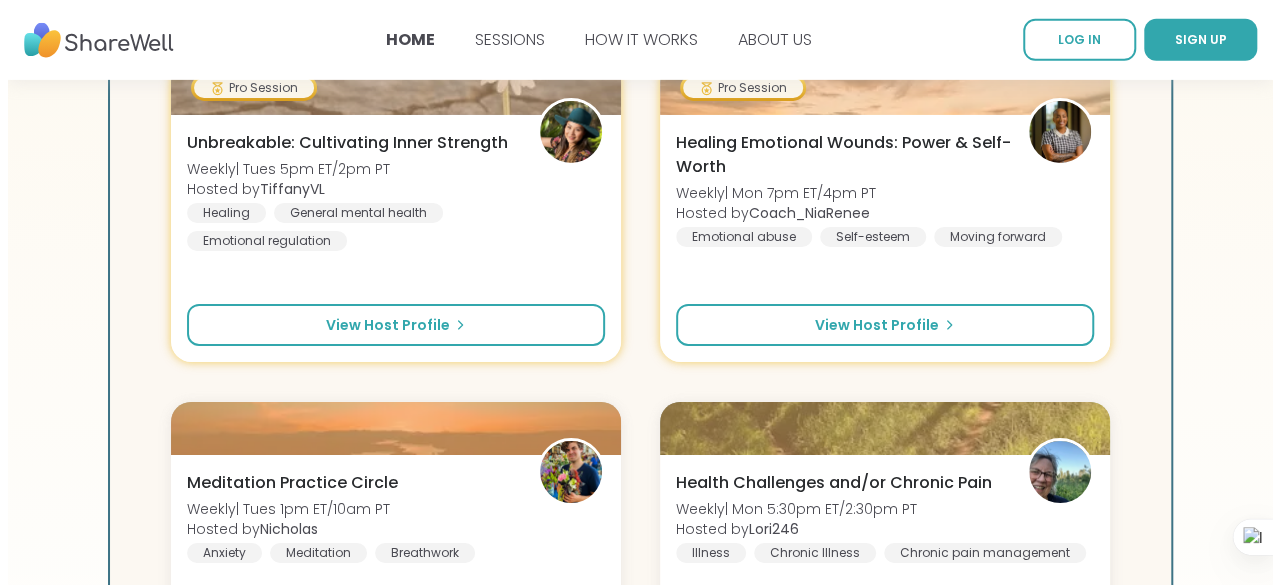 scroll, scrollTop: 3247, scrollLeft: 0, axis: vertical 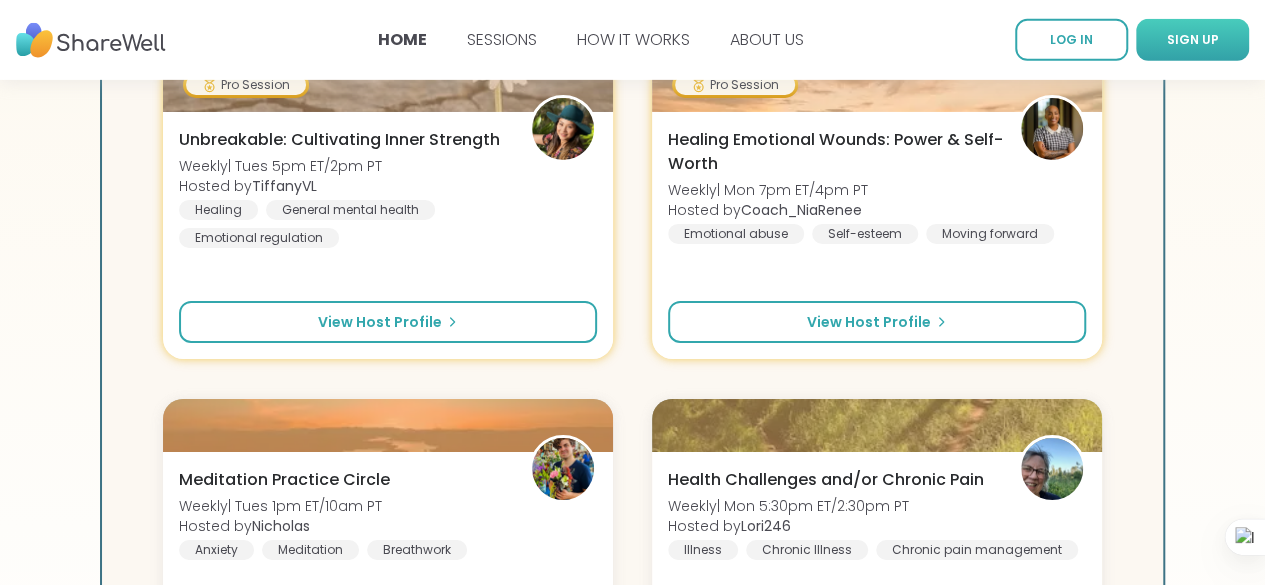 click on "SIGN UP" at bounding box center (1193, 39) 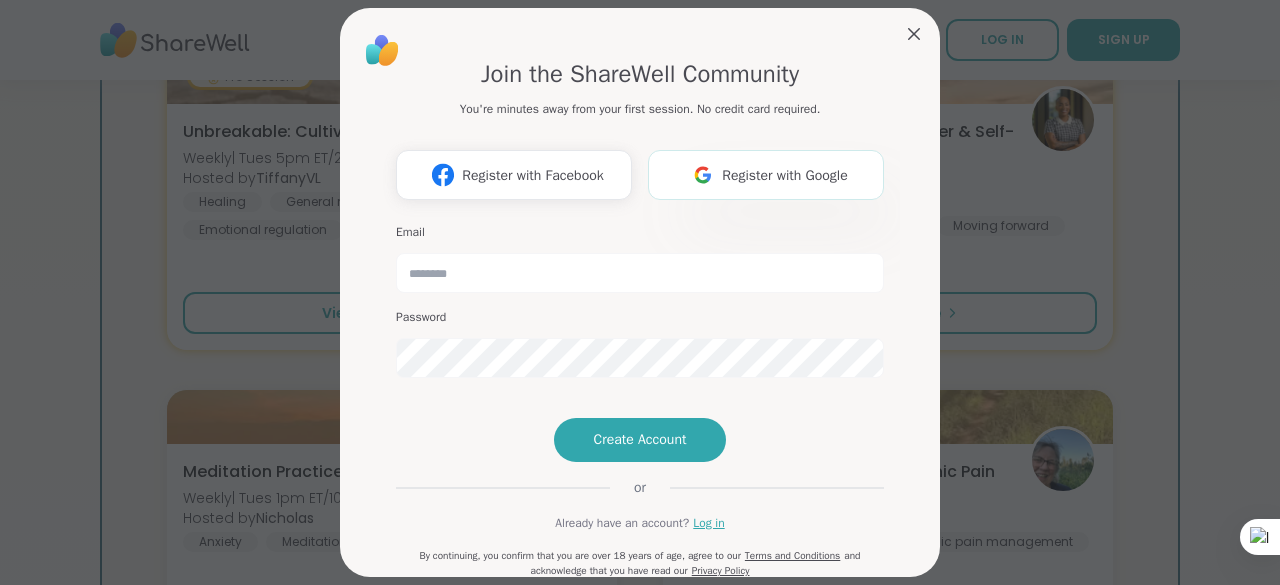 click on "Register with Google" at bounding box center (785, 175) 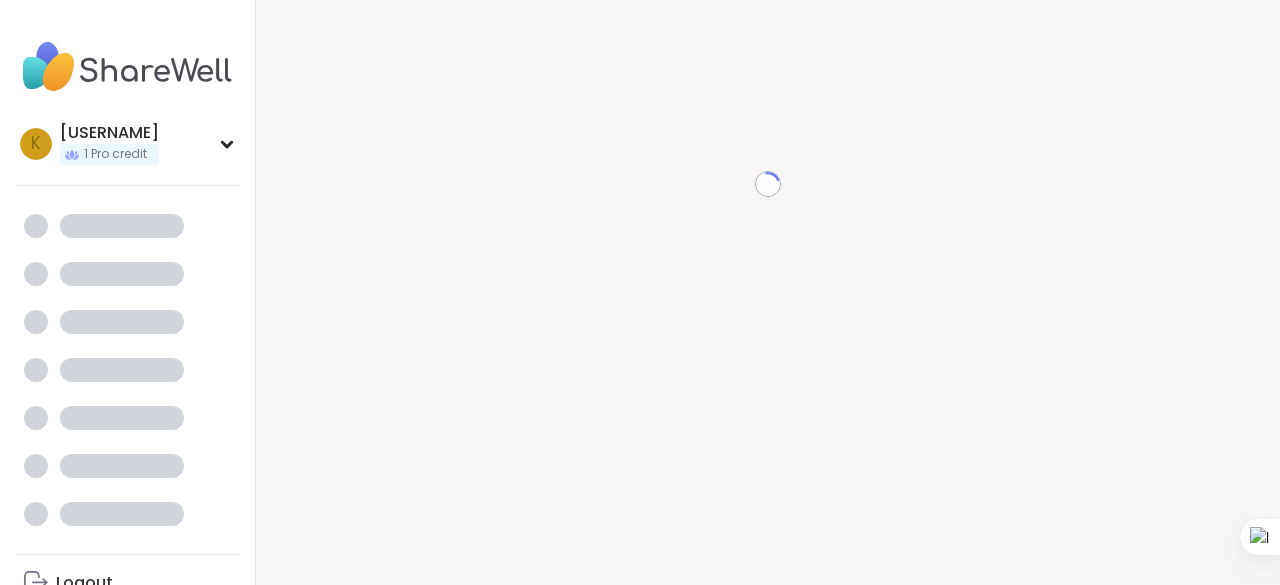scroll, scrollTop: 0, scrollLeft: 0, axis: both 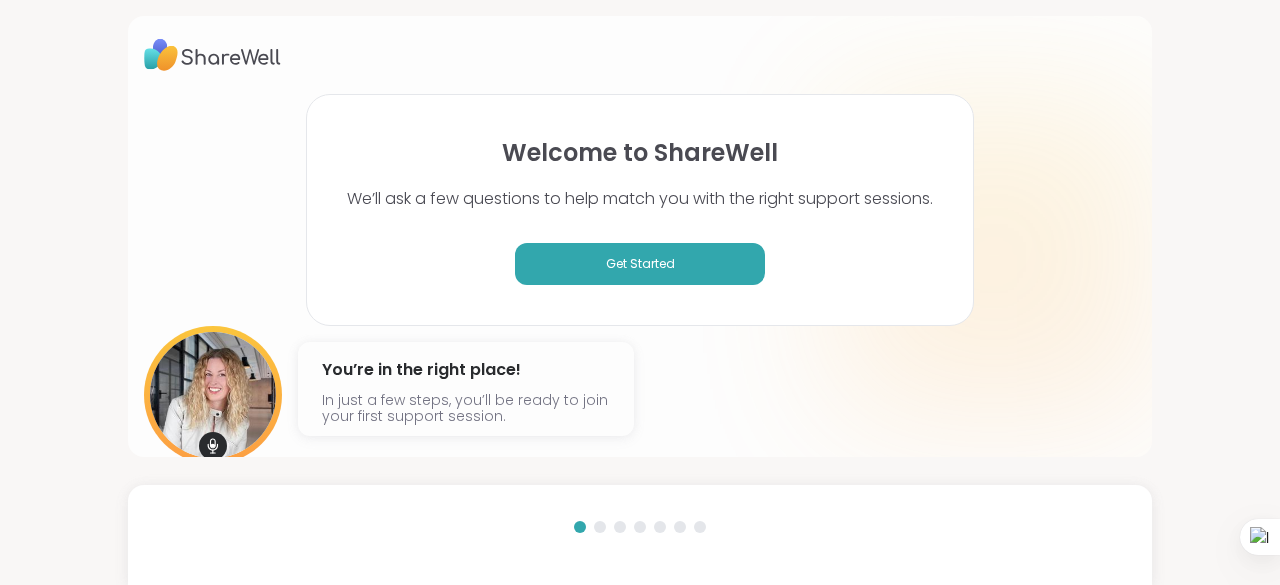 drag, startPoint x: 772, startPoint y: 470, endPoint x: 953, endPoint y: 617, distance: 233.17375 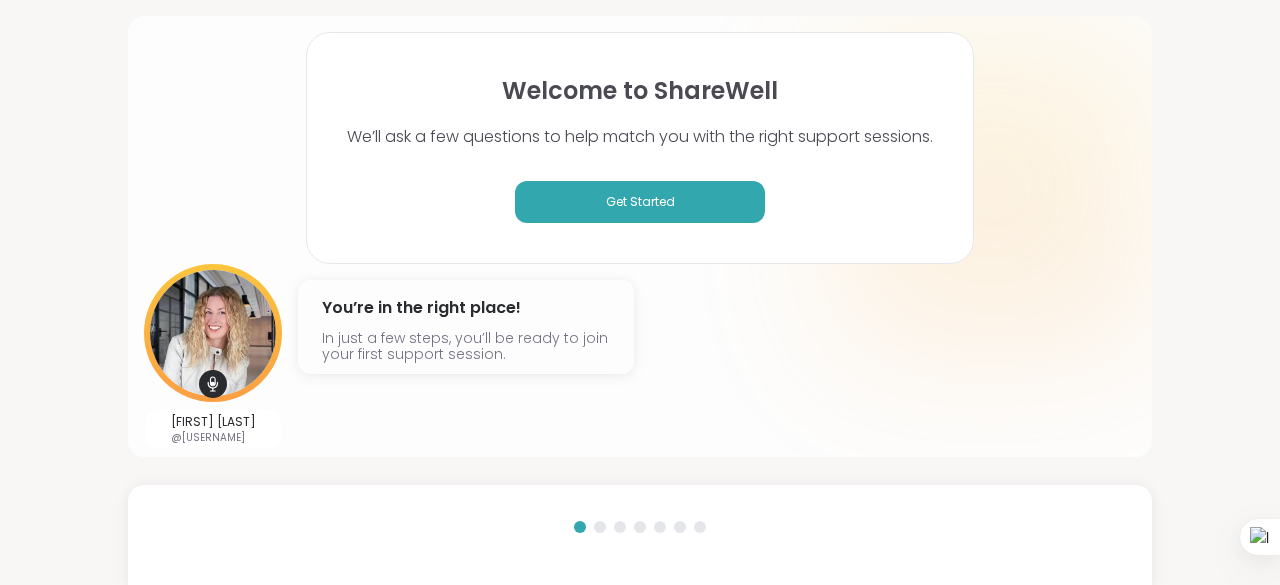 click on "Get Started" at bounding box center [640, 202] 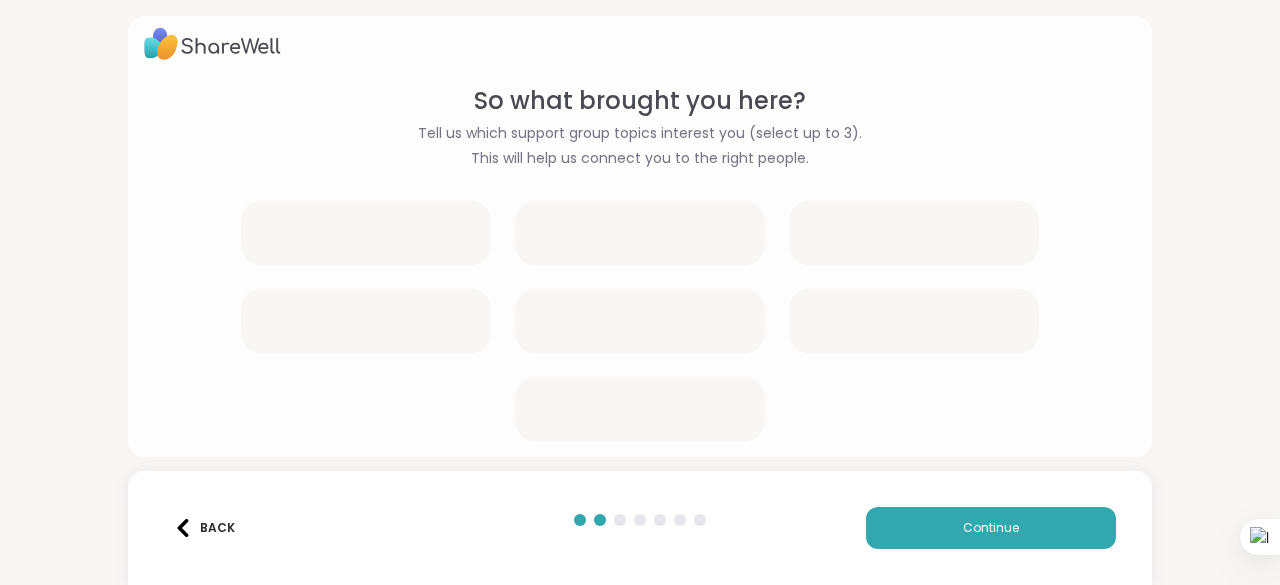 scroll, scrollTop: 10, scrollLeft: 0, axis: vertical 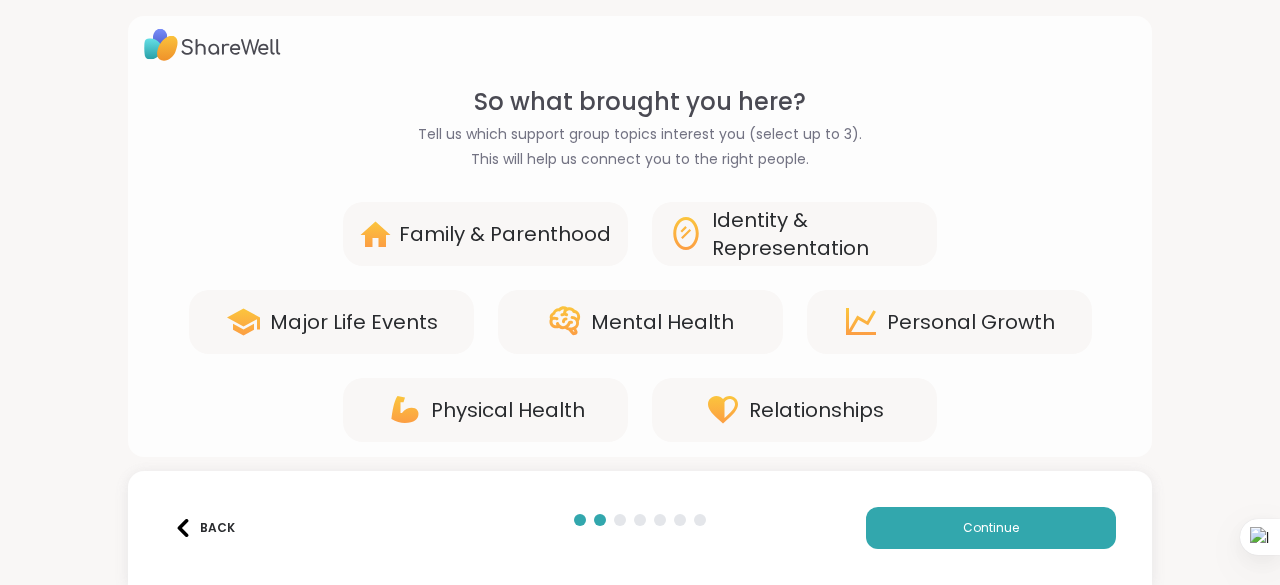 click on "Mental Health" at bounding box center (662, 322) 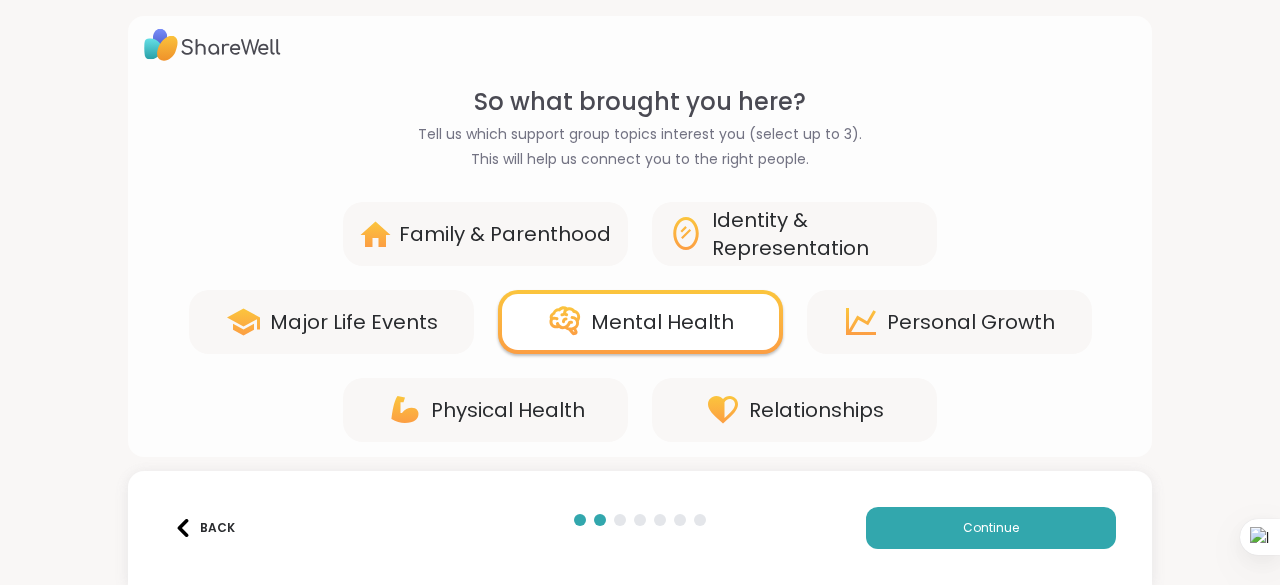 click on "Personal Growth" at bounding box center (949, 322) 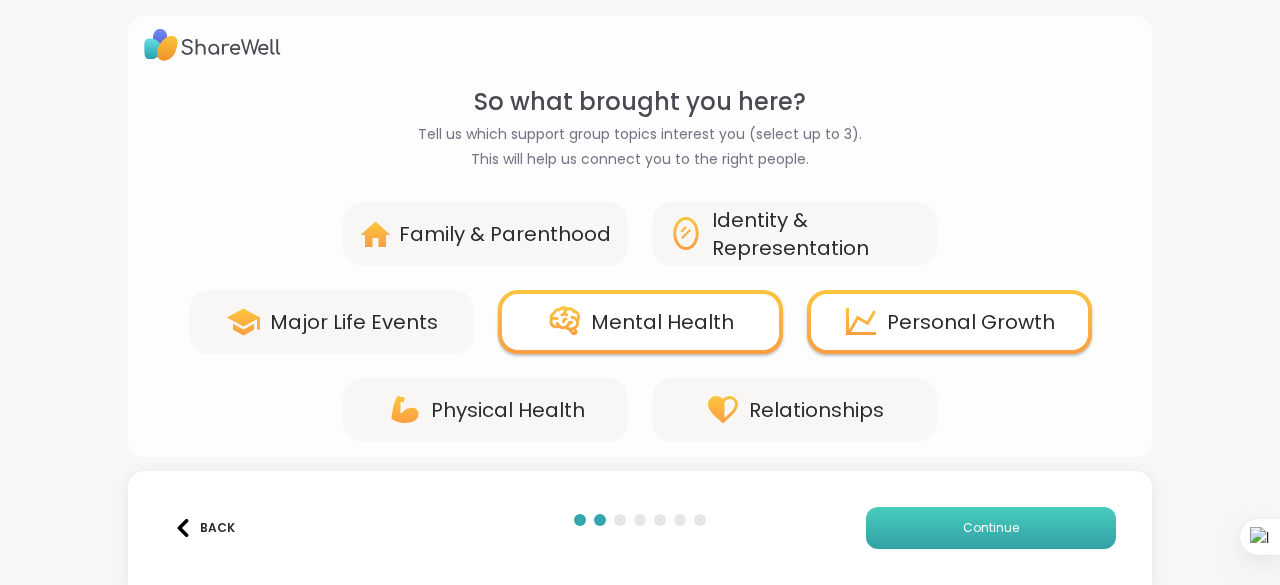 click on "Continue" at bounding box center [991, 528] 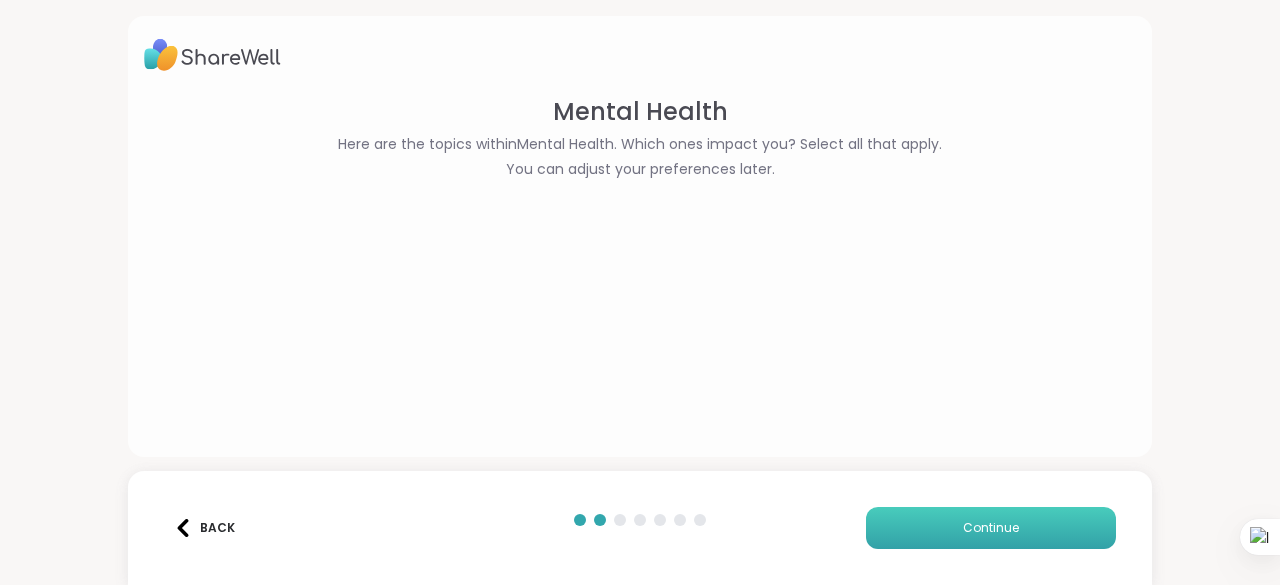 scroll, scrollTop: 0, scrollLeft: 0, axis: both 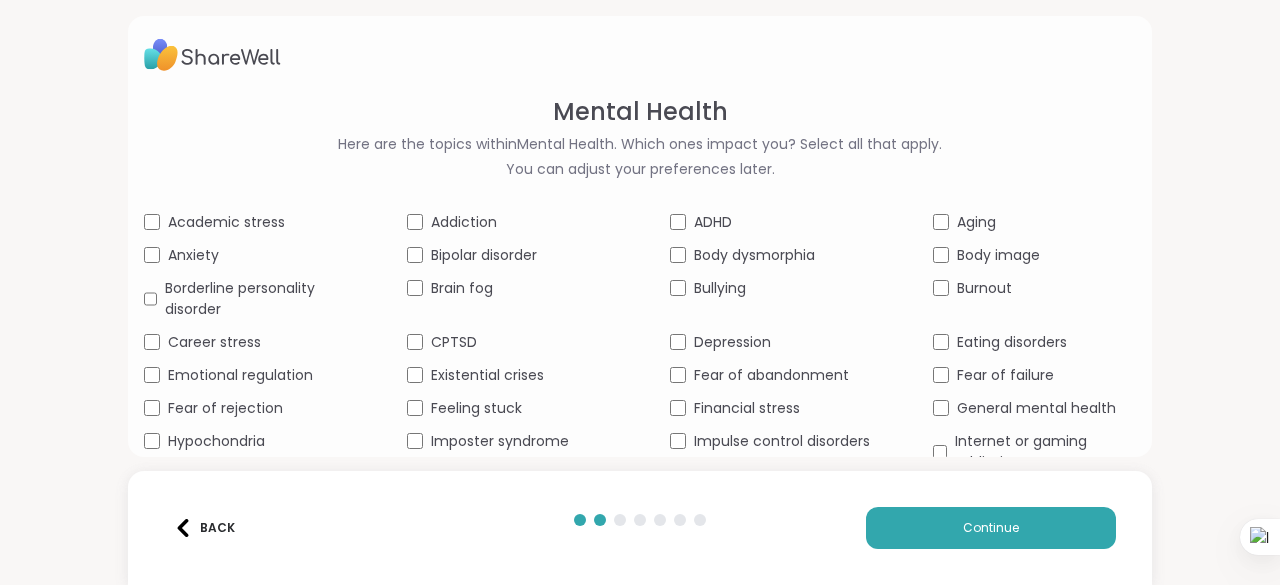 click on "Anxiety" at bounding box center (193, 255) 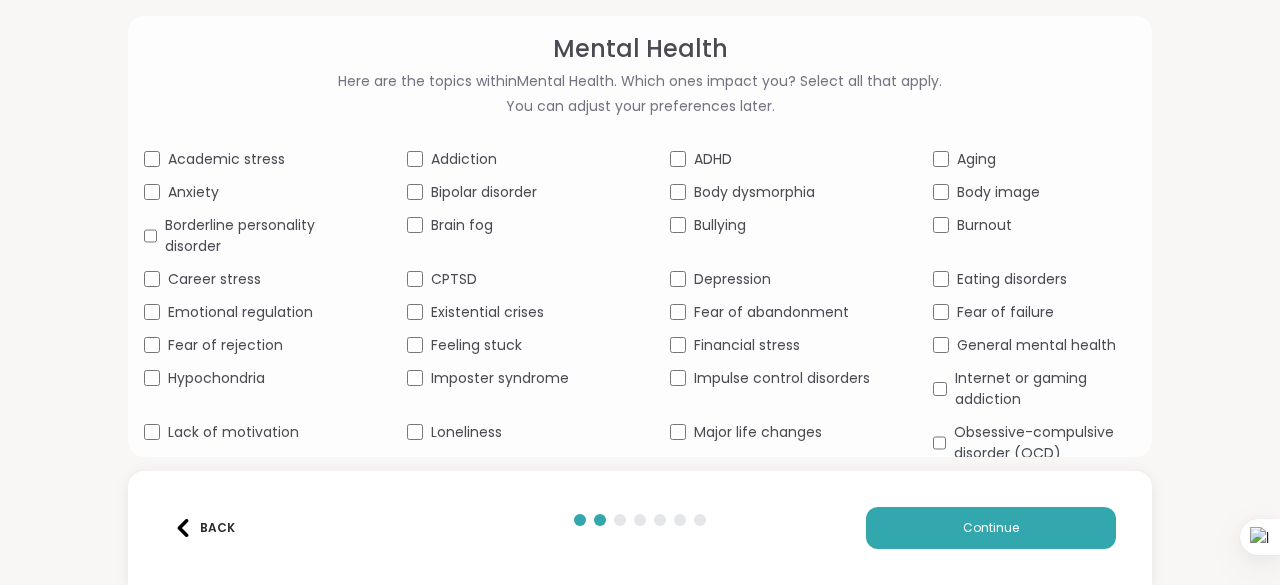 scroll, scrollTop: 64, scrollLeft: 0, axis: vertical 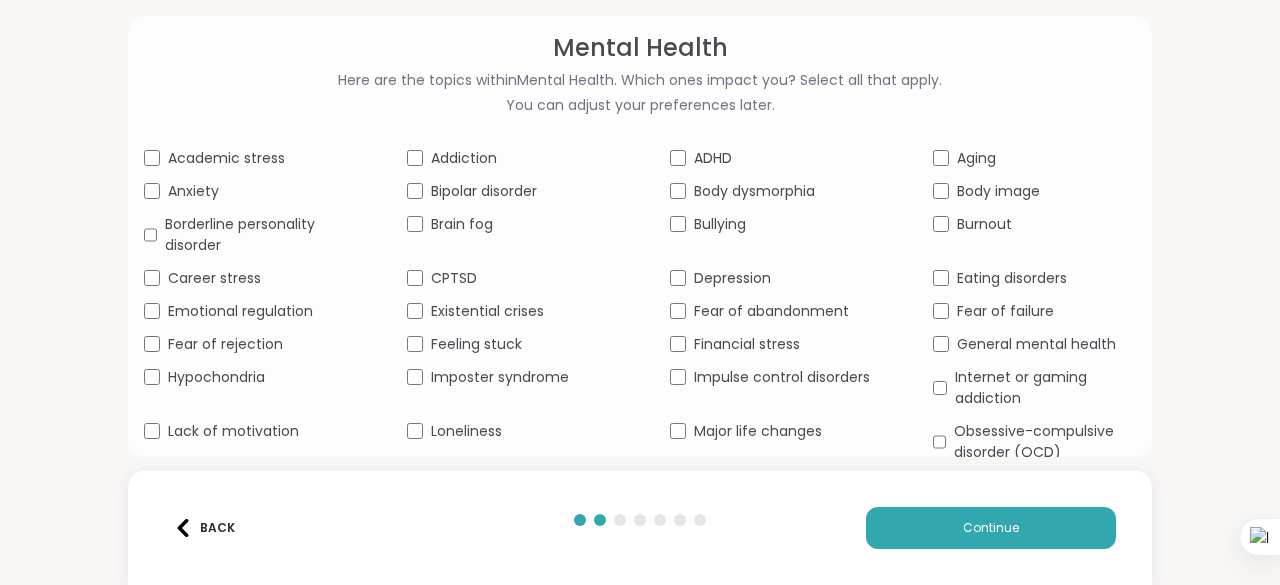 click on "Emotional regulation" at bounding box center [240, 311] 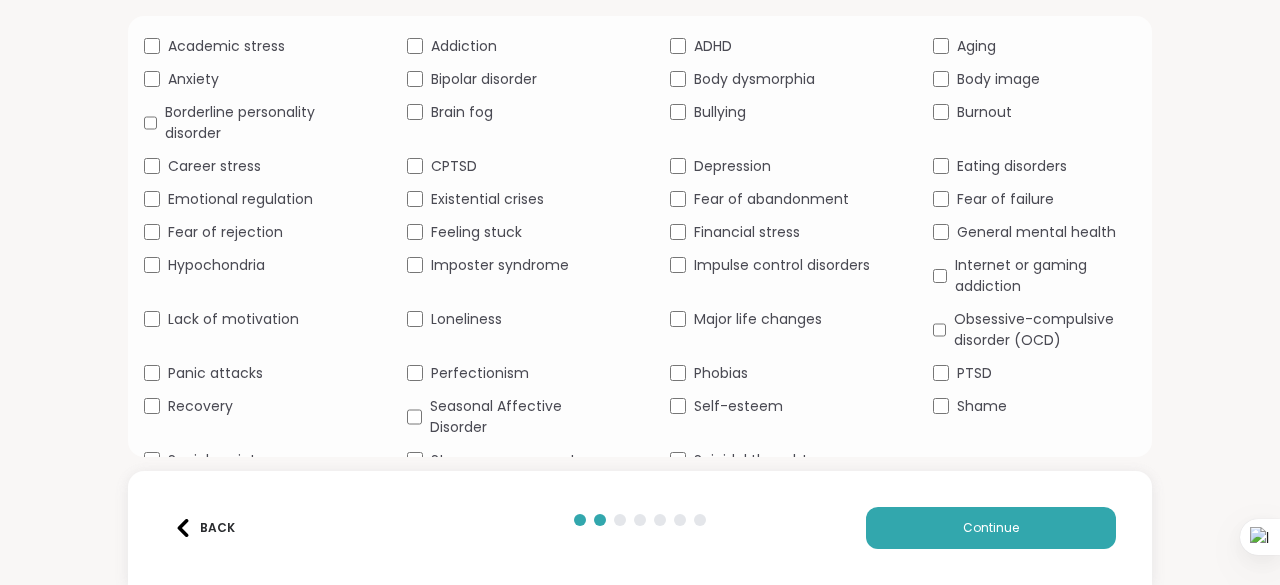 scroll, scrollTop: 177, scrollLeft: 0, axis: vertical 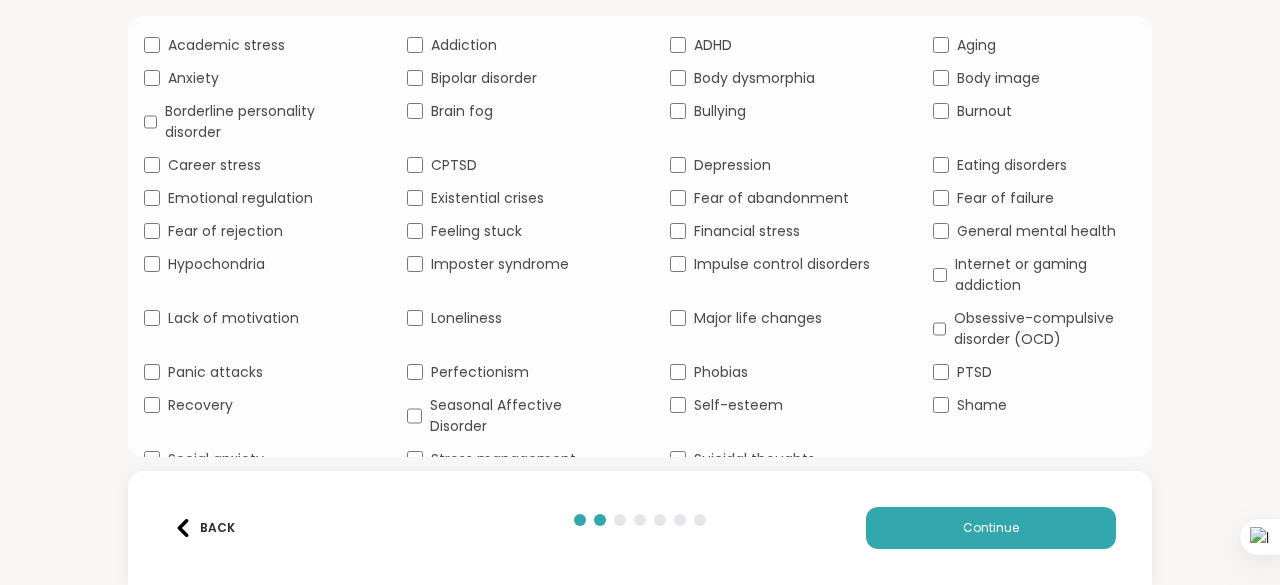 click on "Panic attacks" at bounding box center (215, 372) 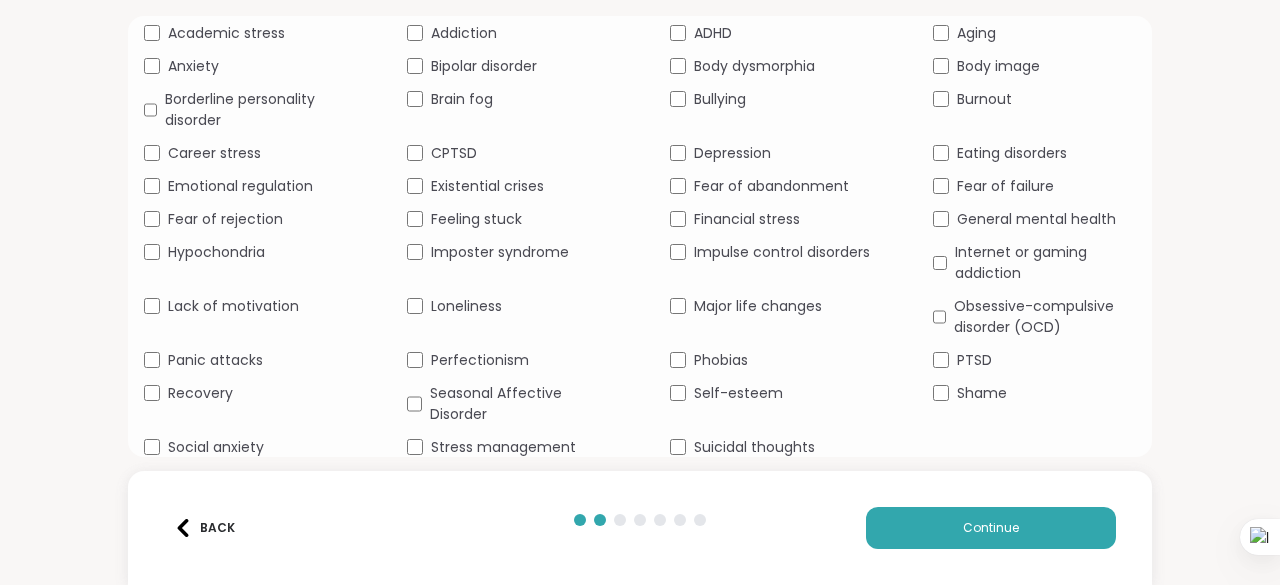 click on "Perfectionism" at bounding box center (480, 360) 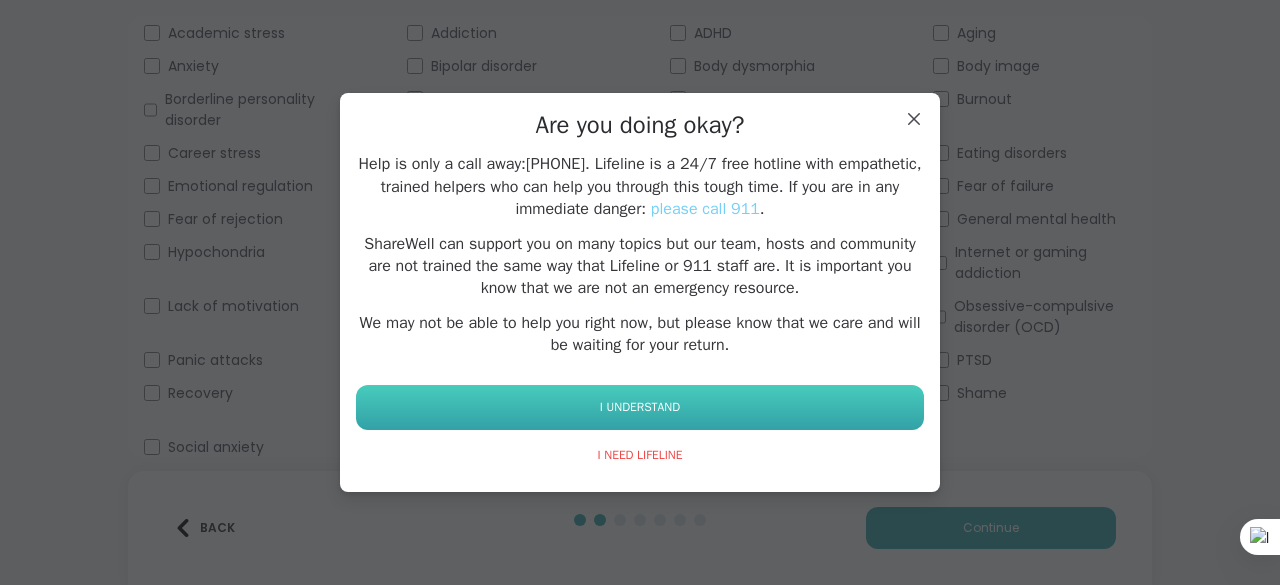 click on "I UNDERSTAND" at bounding box center (640, 407) 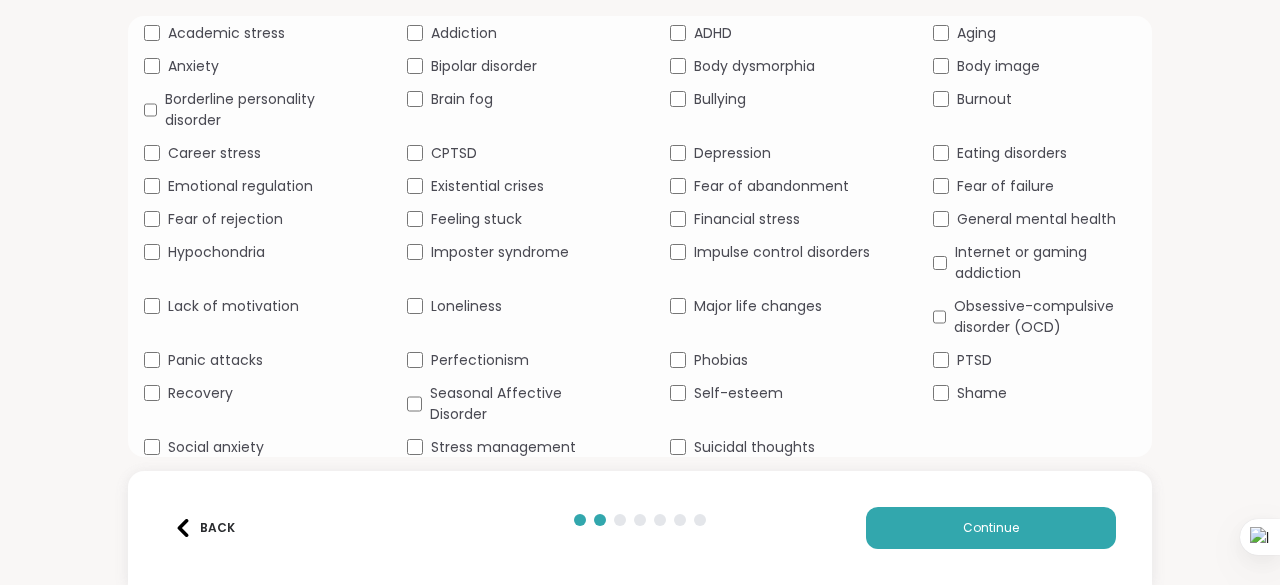 click on "Stress management" at bounding box center (503, 447) 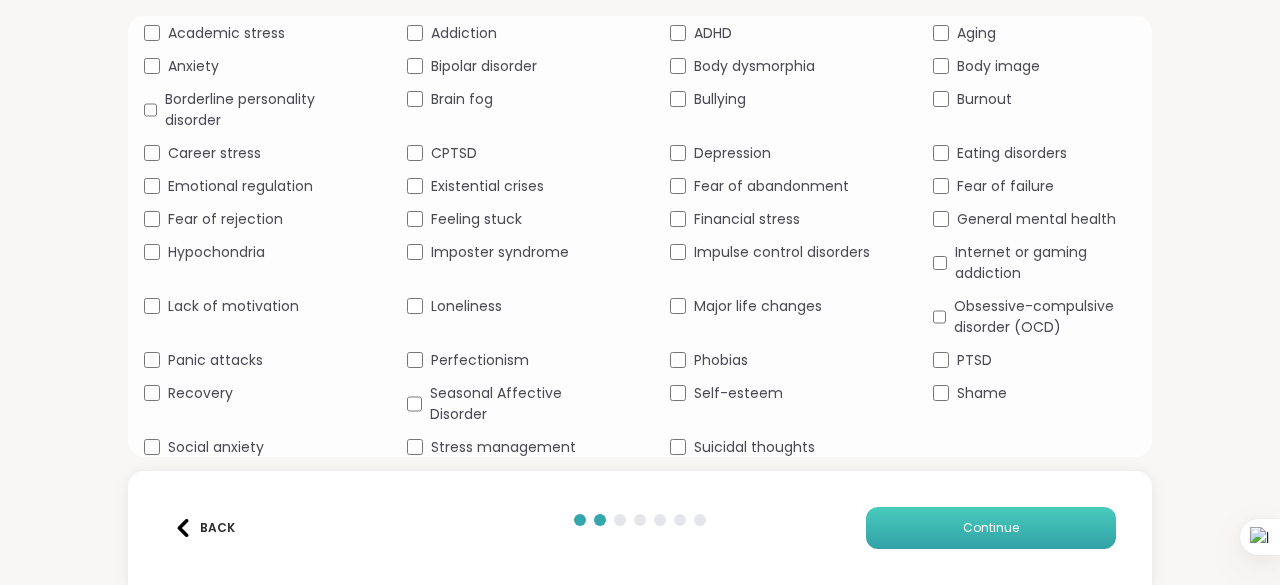 click on "Continue" at bounding box center (991, 528) 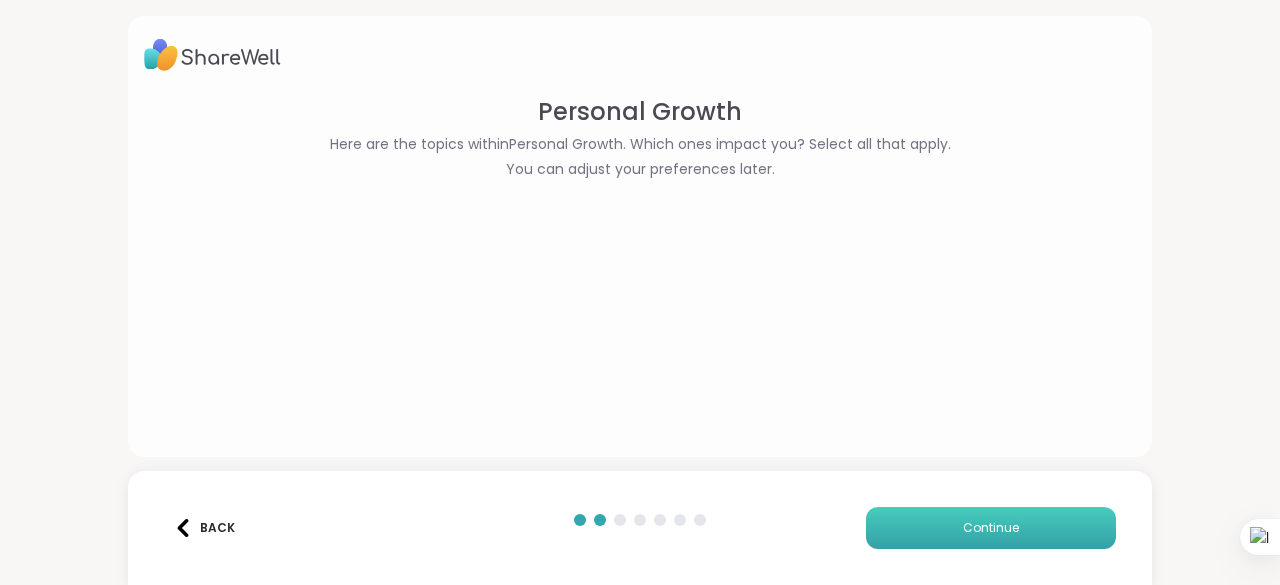 scroll, scrollTop: 0, scrollLeft: 0, axis: both 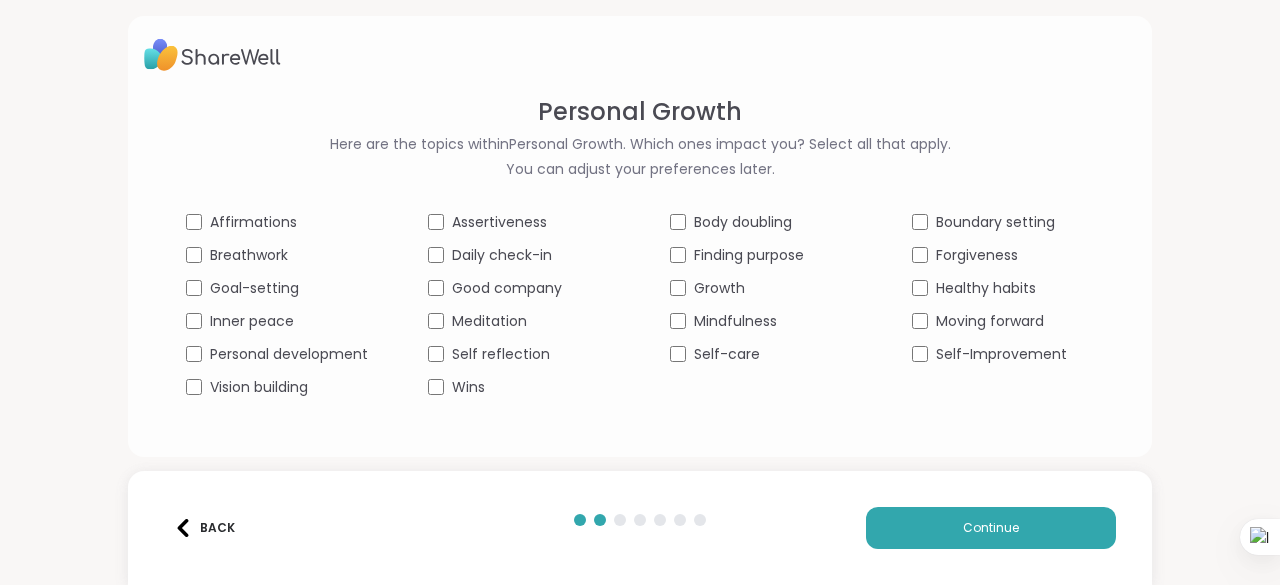 click on "Affirmations" at bounding box center [253, 222] 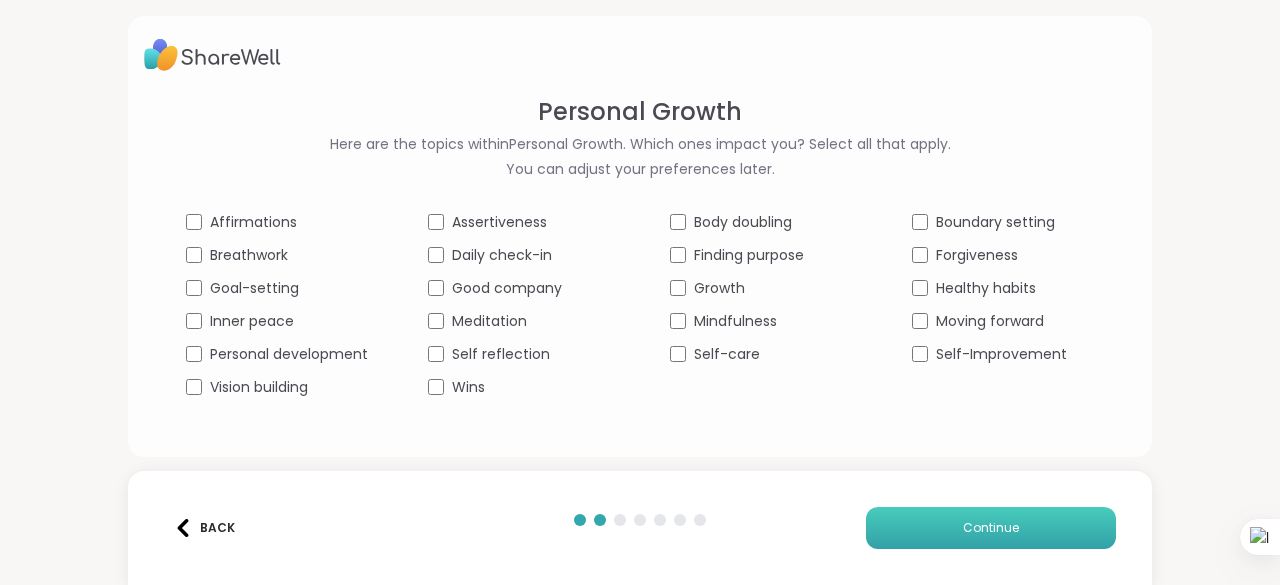 click on "Continue" at bounding box center (991, 528) 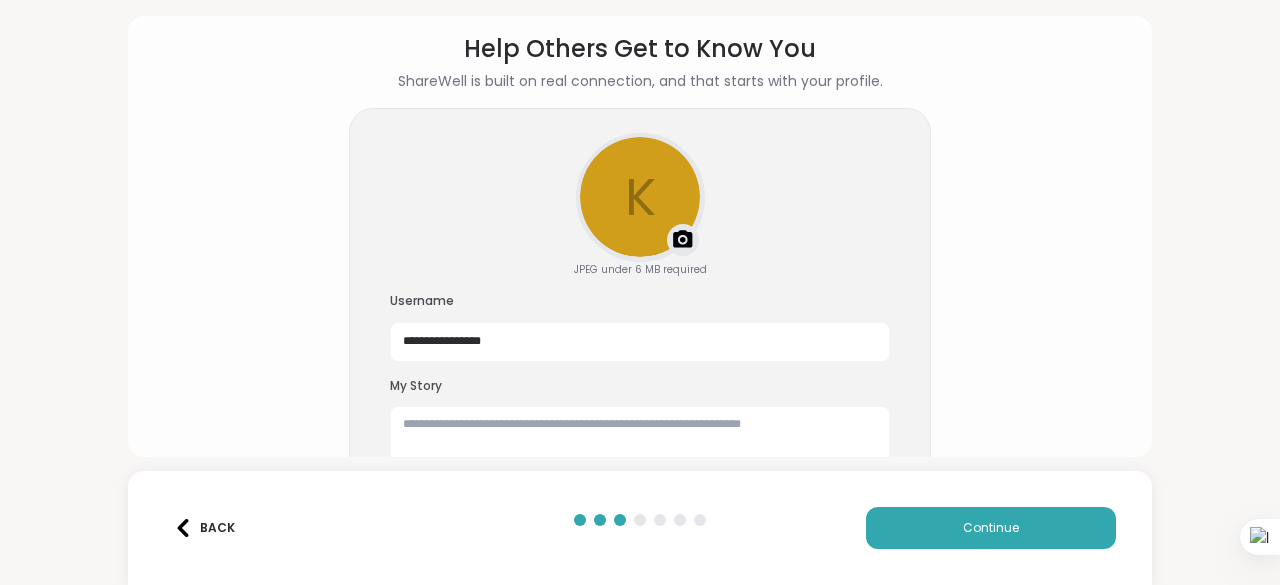 scroll, scrollTop: 137, scrollLeft: 0, axis: vertical 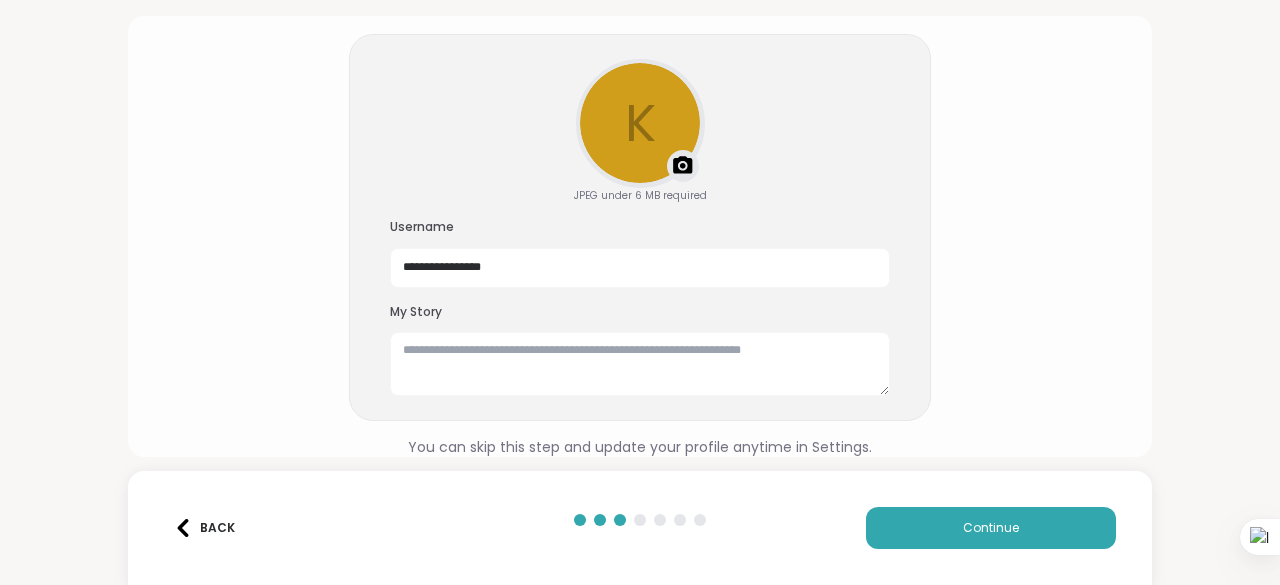 click on "**********" at bounding box center [640, 228] 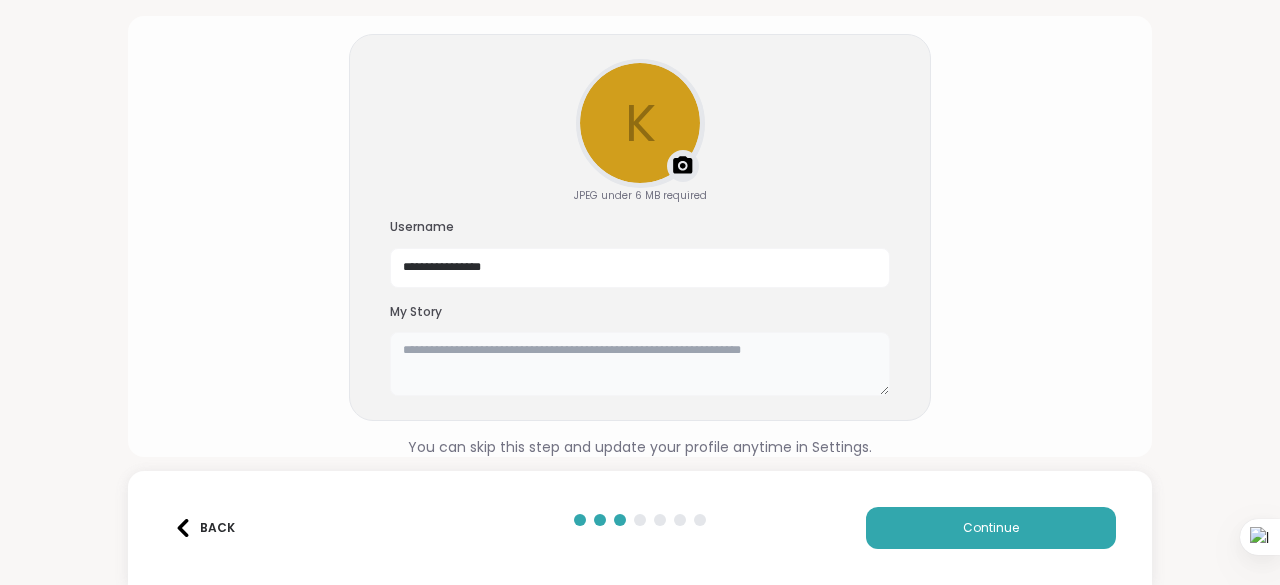 click at bounding box center [640, 364] 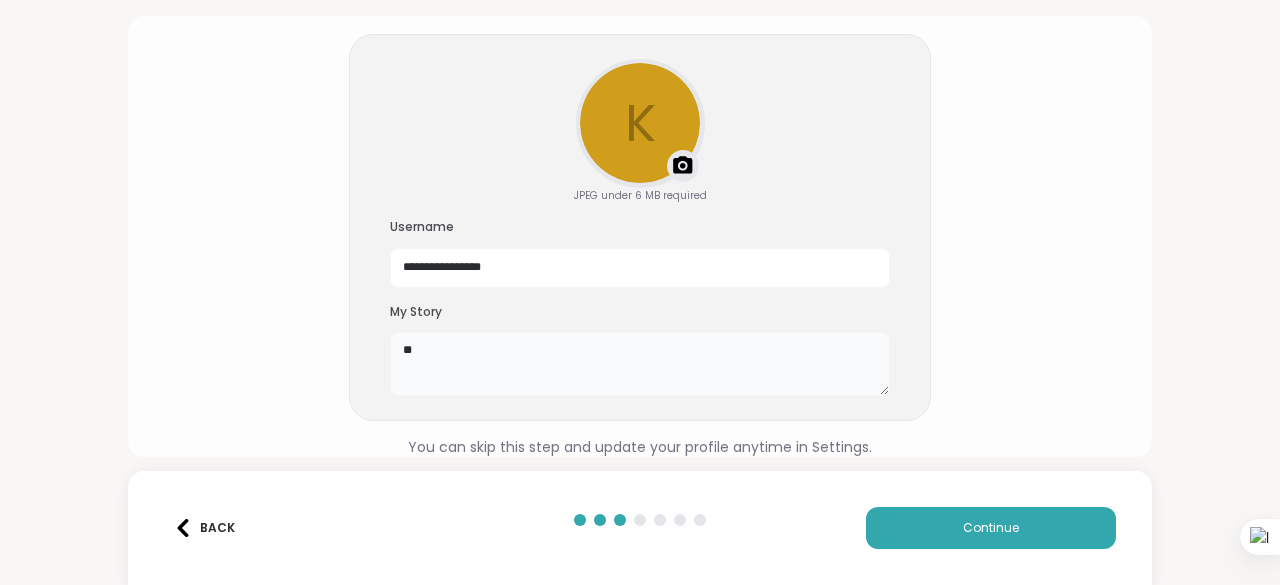 type on "*" 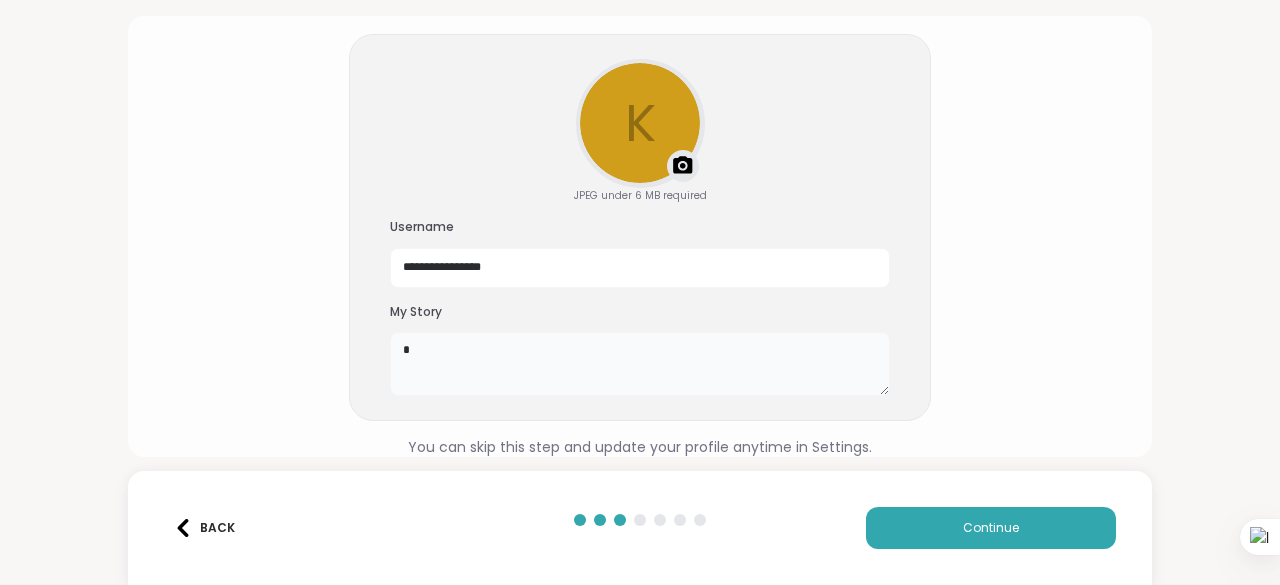 type 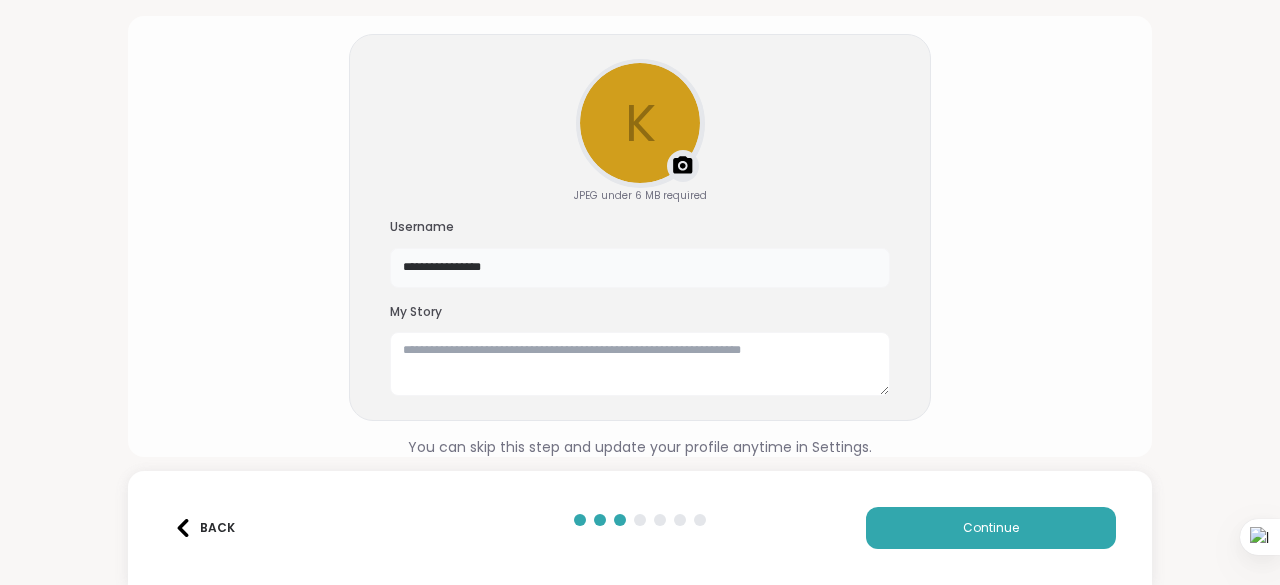 drag, startPoint x: 538, startPoint y: 257, endPoint x: 325, endPoint y: 261, distance: 213.03755 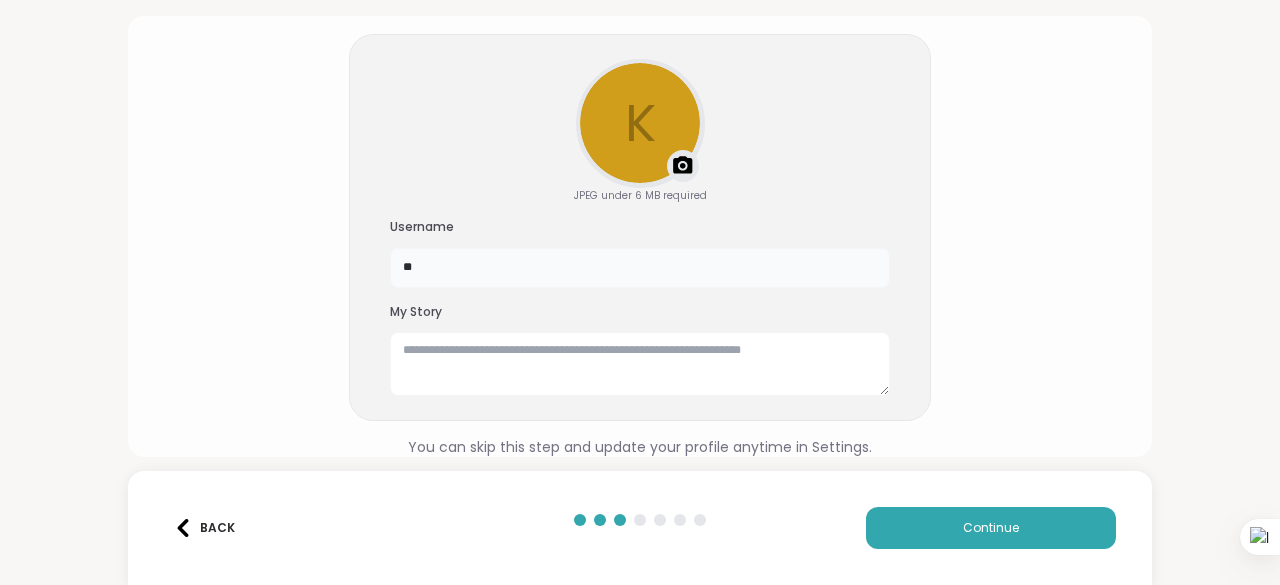 type on "*" 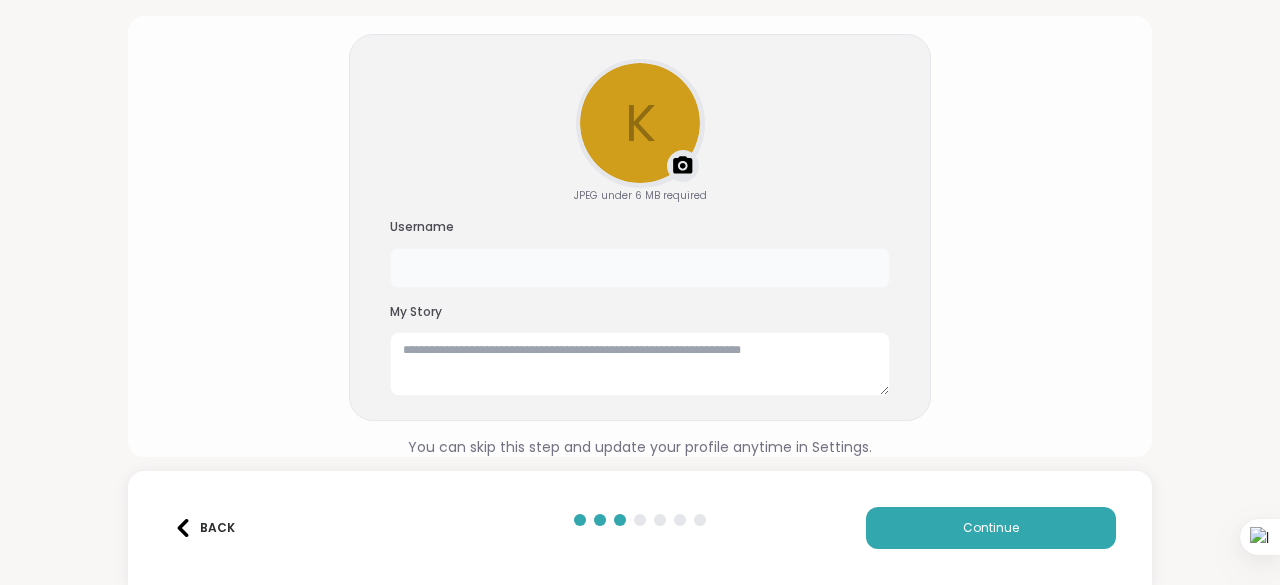 paste on "**********" 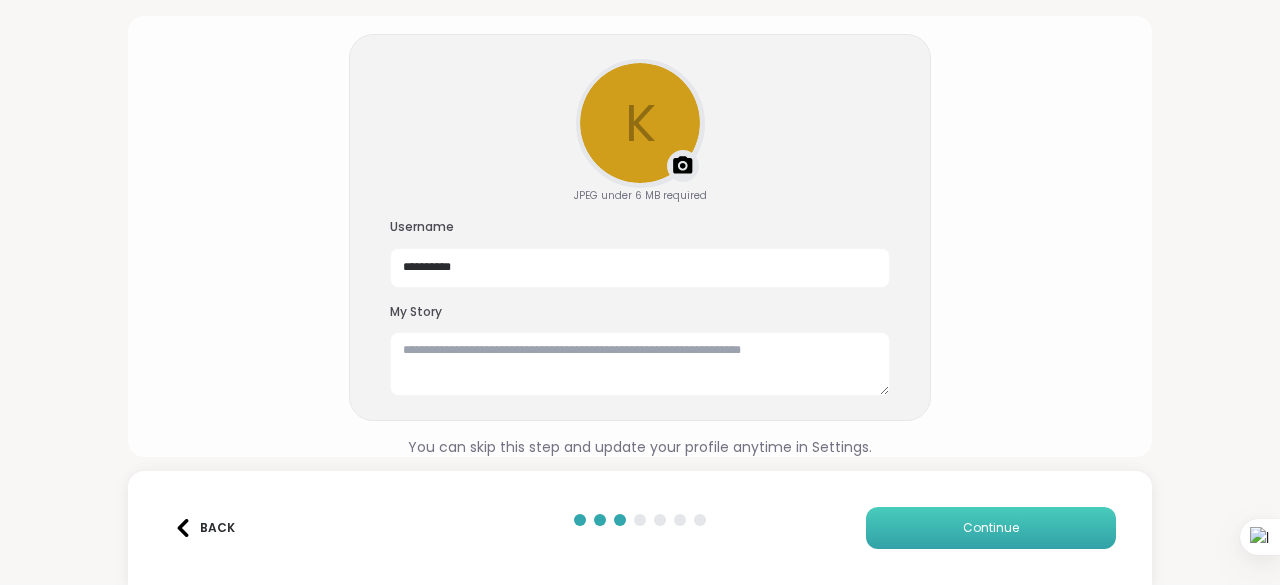 click on "Continue" at bounding box center (991, 528) 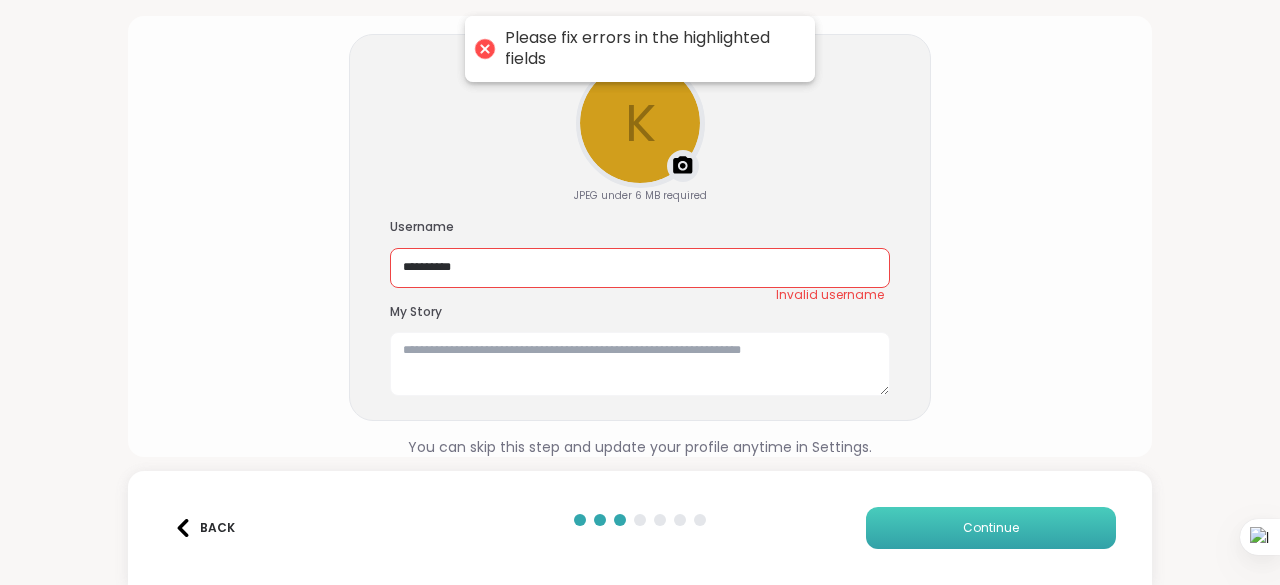 click on "Continue" at bounding box center [991, 528] 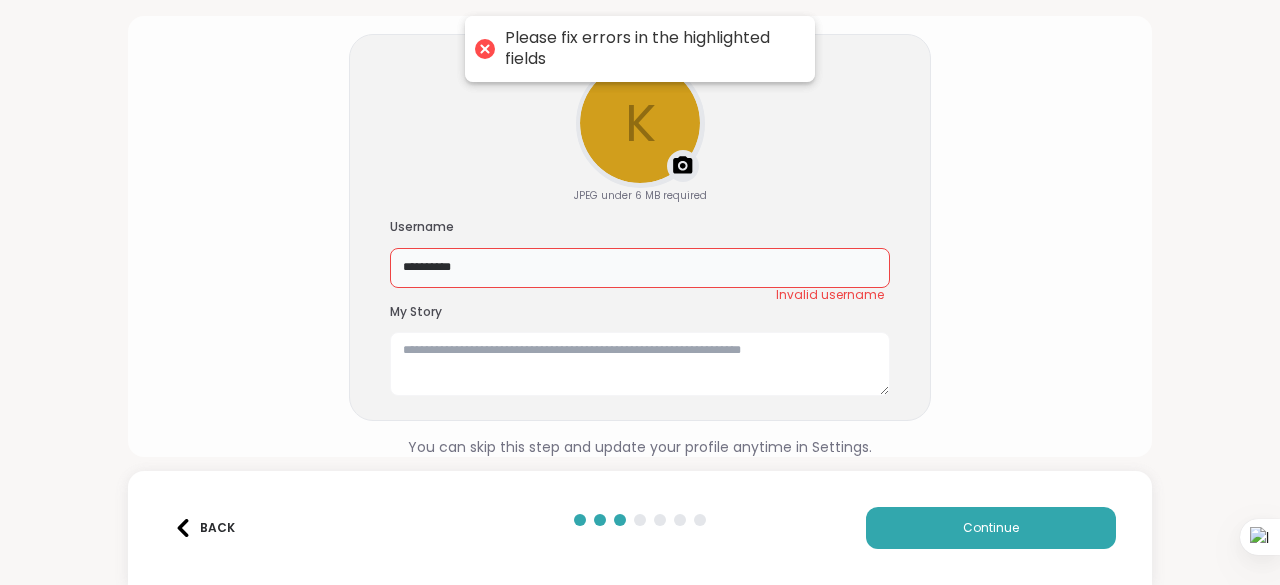 click on "**********" at bounding box center (640, 268) 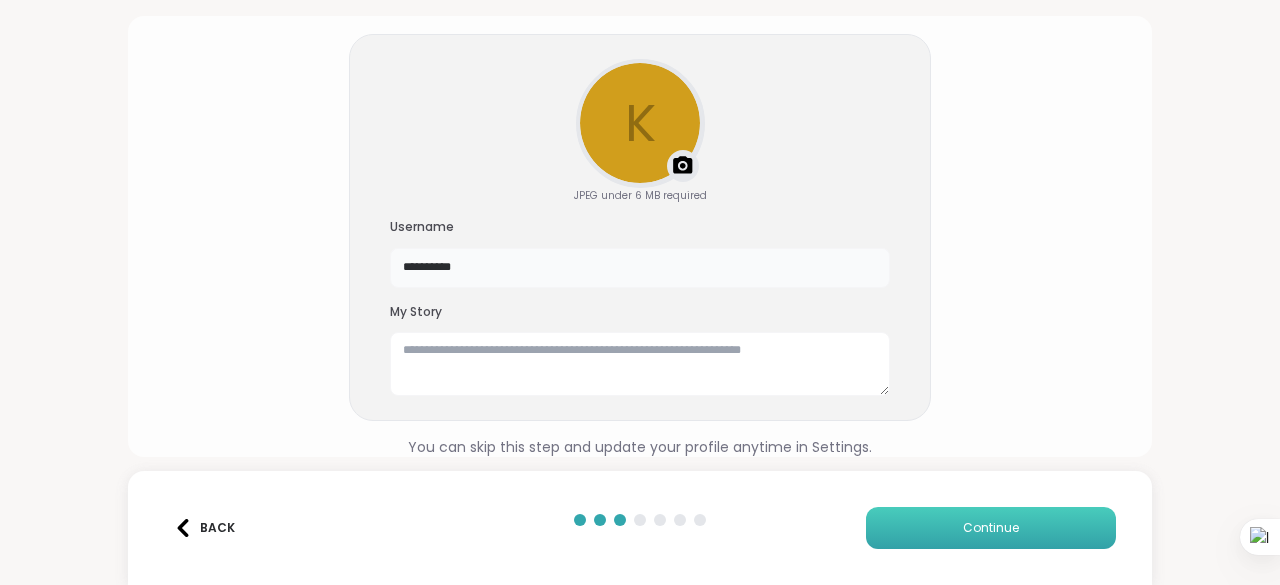 type on "**********" 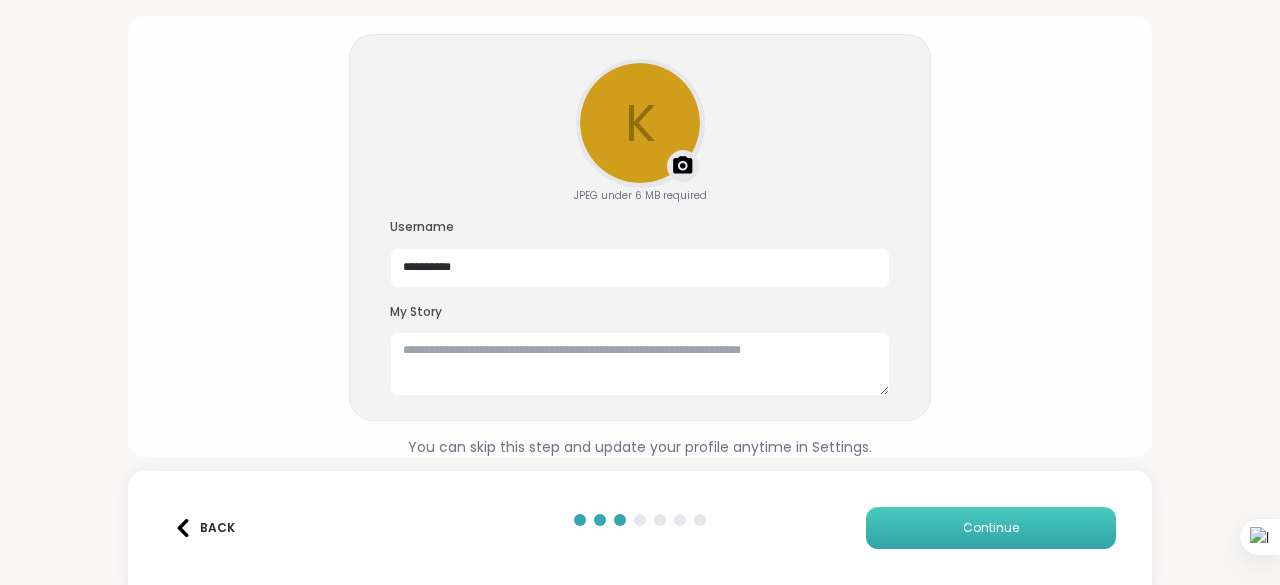 click on "Continue" at bounding box center [991, 528] 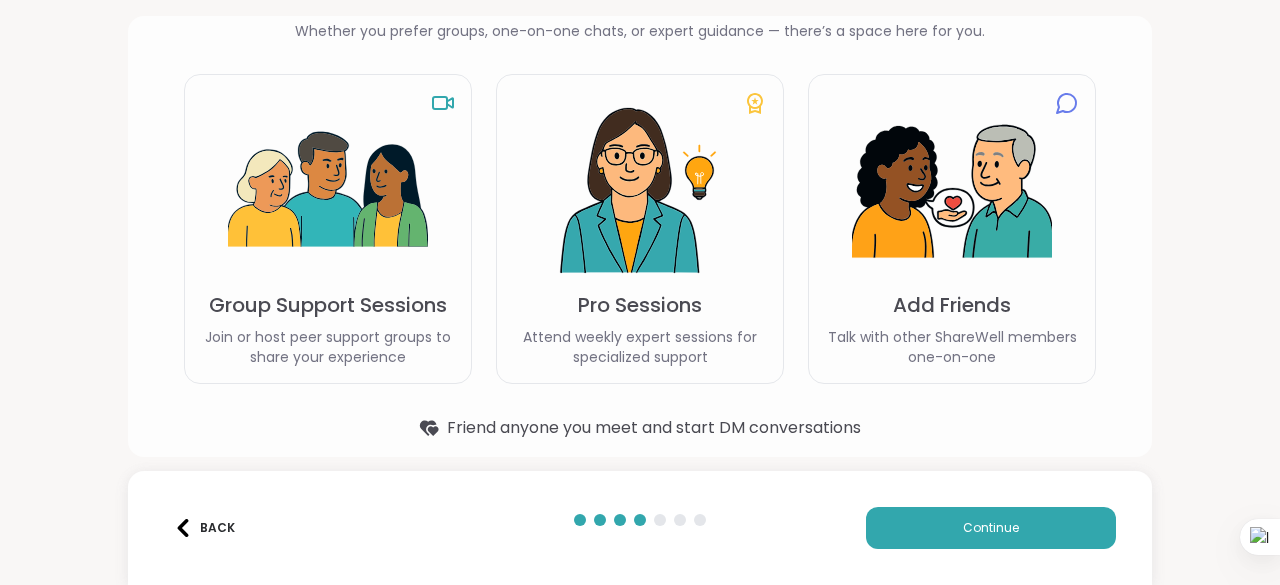 click on "Talk with other ShareWell members one-on-one" at bounding box center (952, 347) 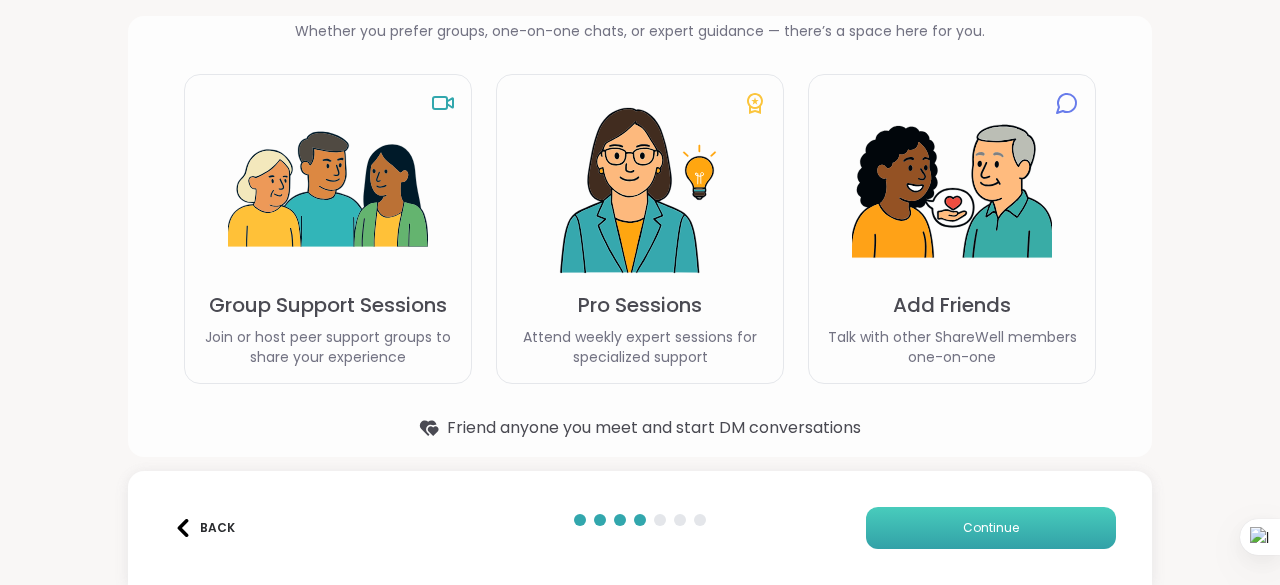 click on "Continue" at bounding box center [991, 528] 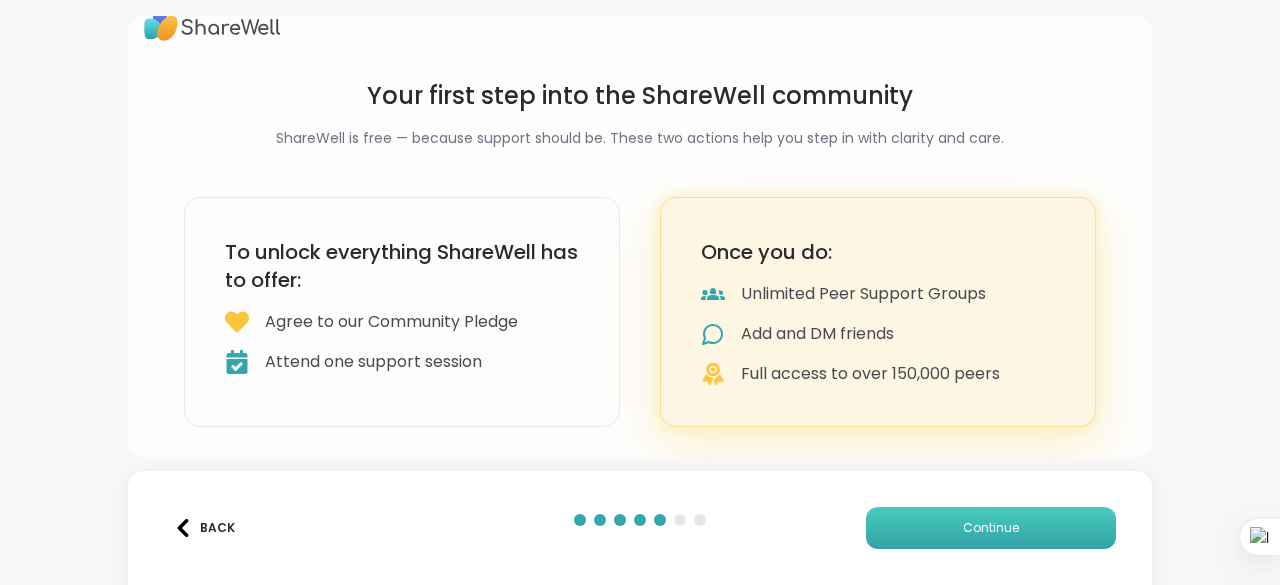 click on "Continue" at bounding box center (991, 528) 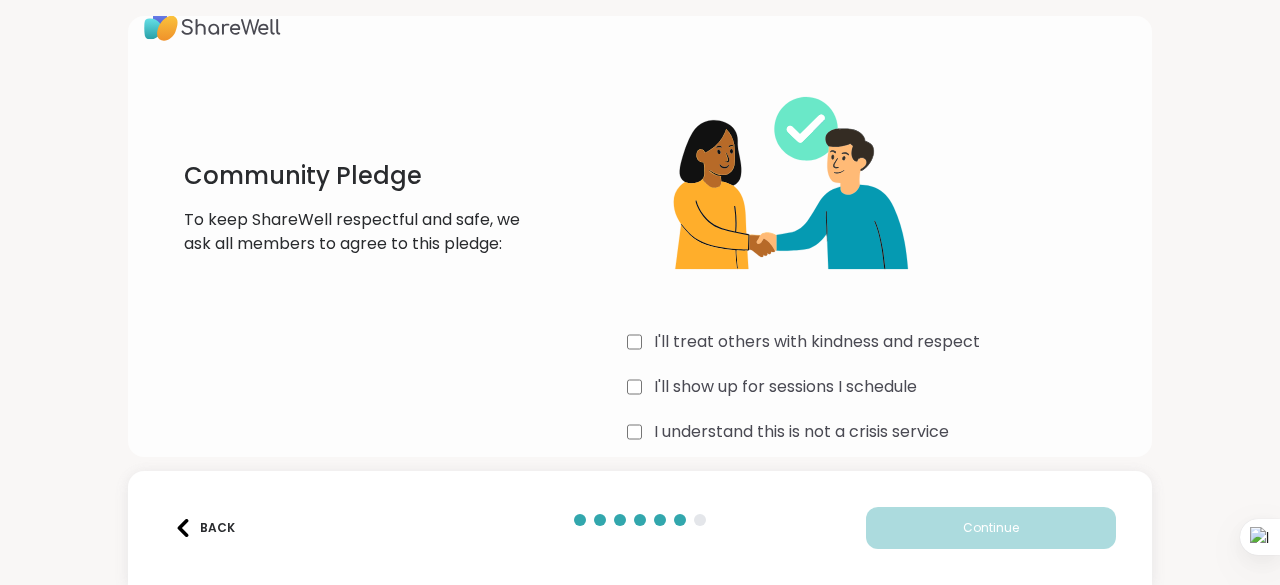 click on "I'll treat others with kindness and respect" at bounding box center [817, 342] 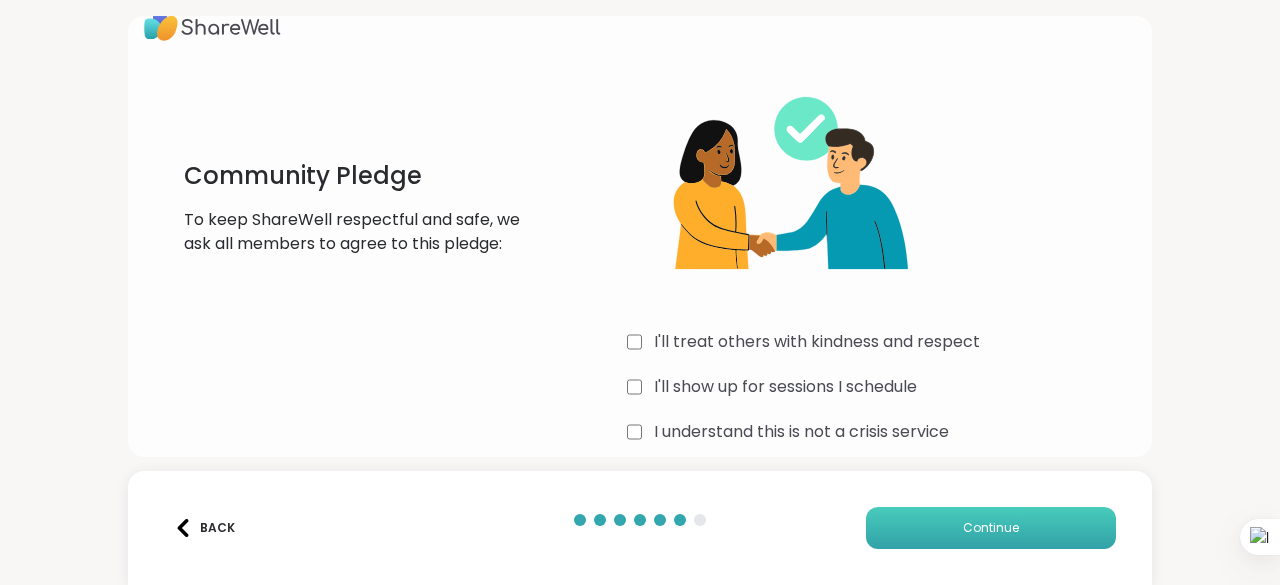 click on "Continue" at bounding box center (991, 528) 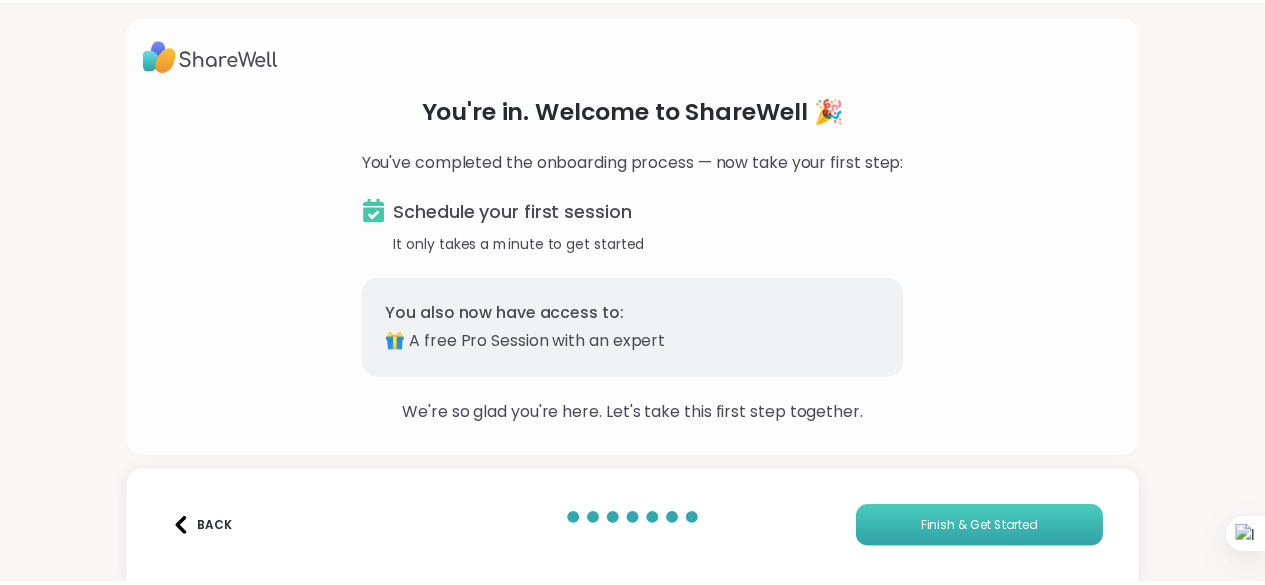 scroll, scrollTop: 0, scrollLeft: 0, axis: both 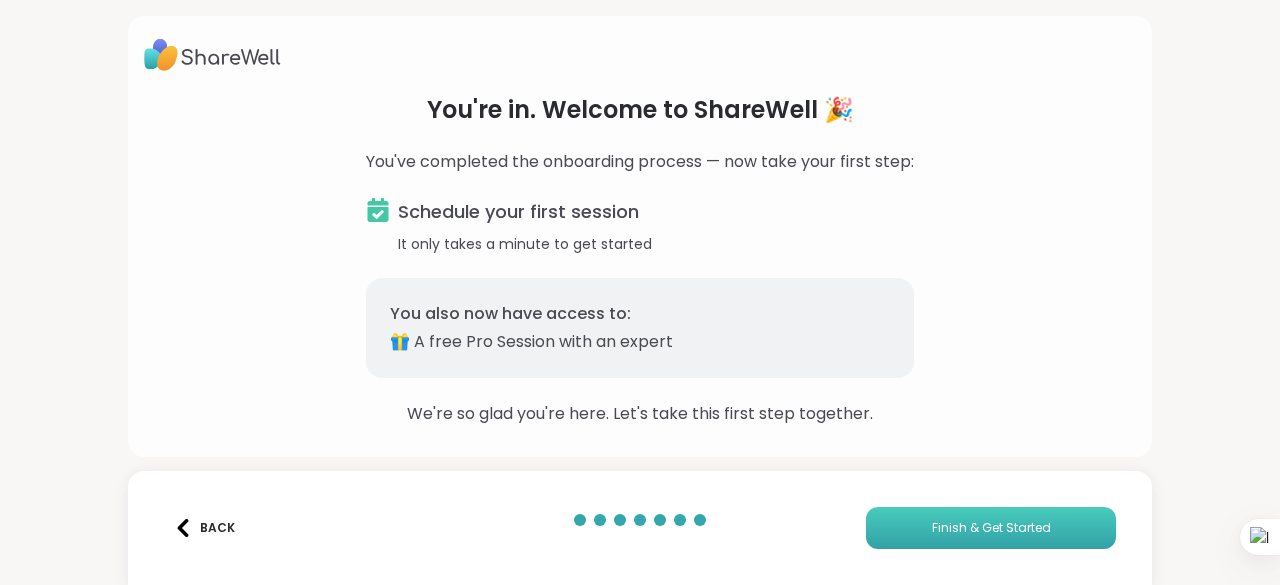 click on "Finish & Get Started" at bounding box center (991, 528) 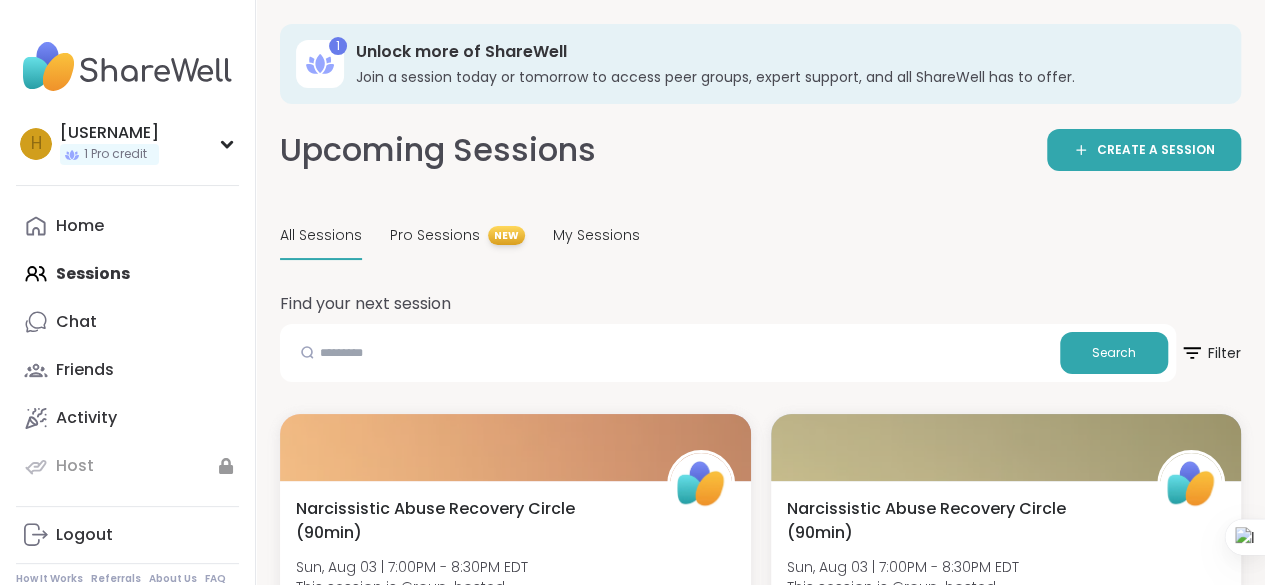 scroll, scrollTop: 13, scrollLeft: 0, axis: vertical 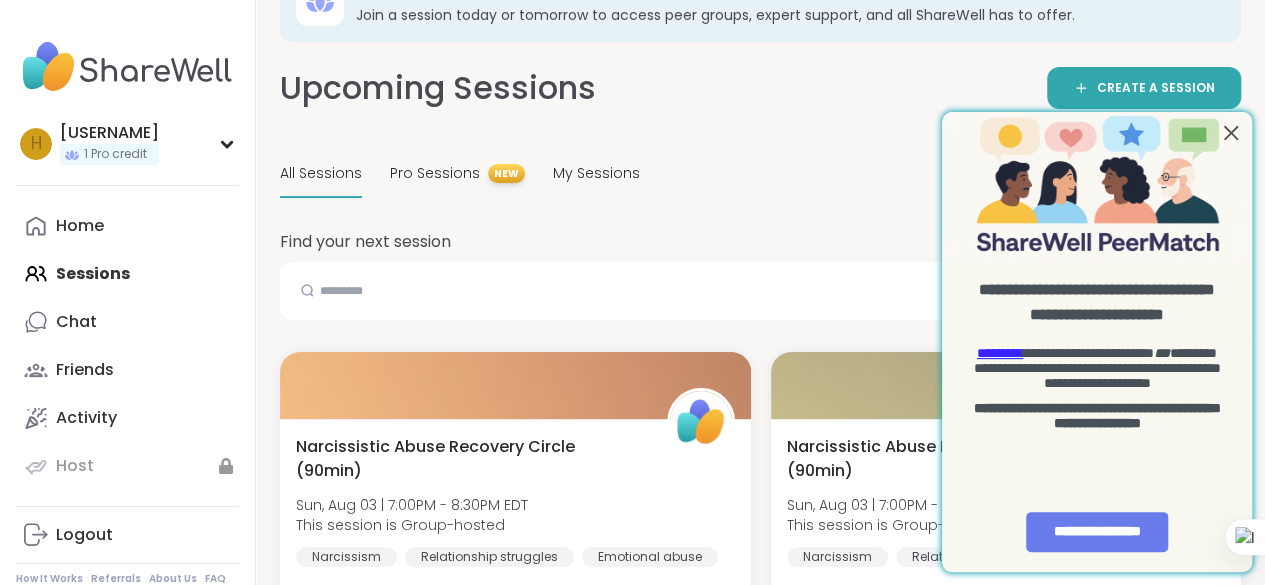 click at bounding box center [1231, 132] 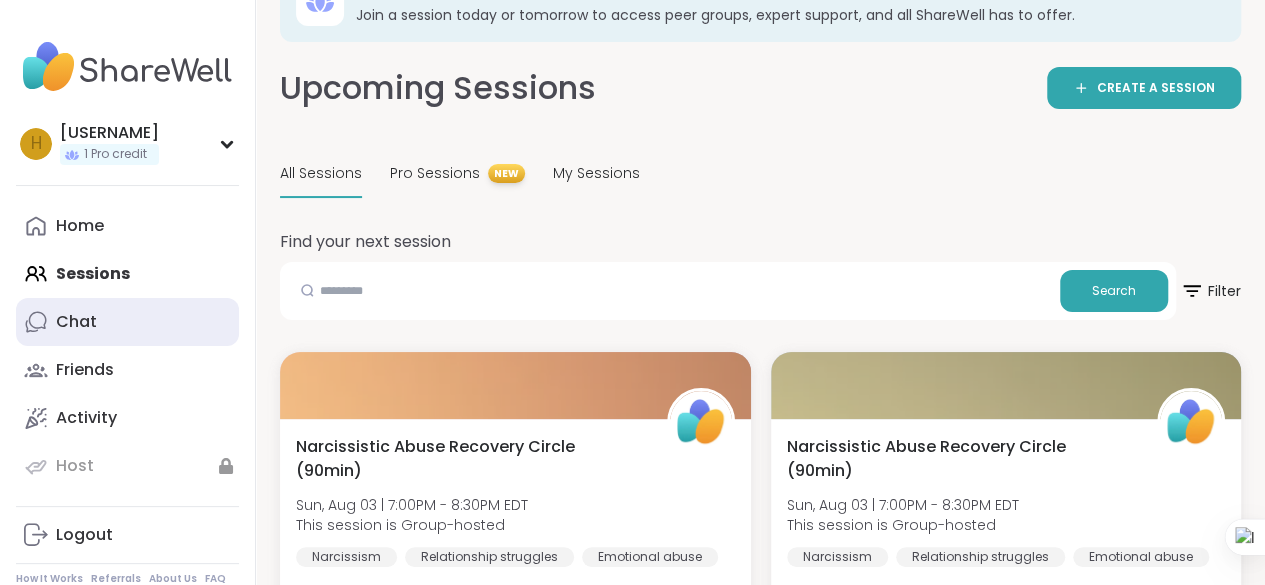 click on "Chat" at bounding box center [127, 322] 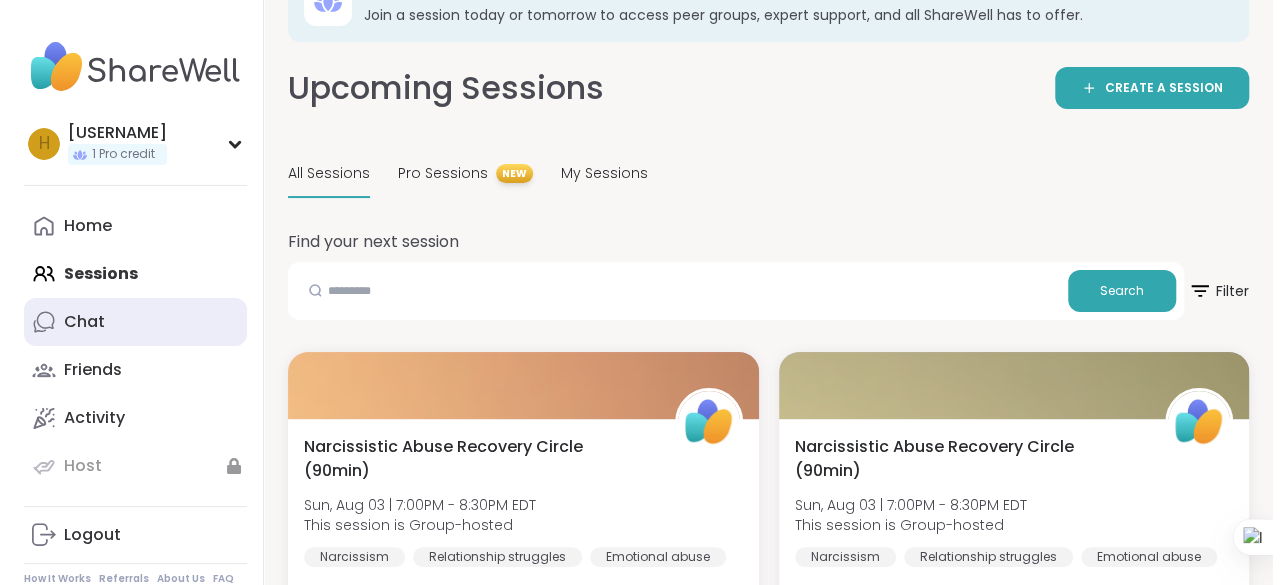 scroll, scrollTop: 0, scrollLeft: 0, axis: both 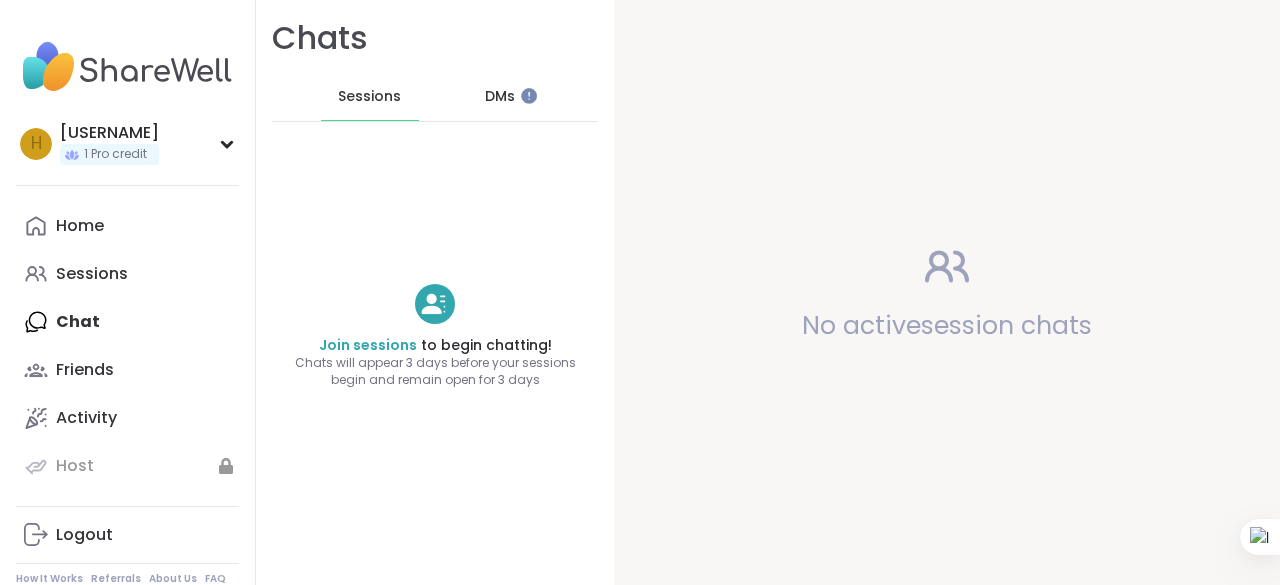 click on "DMs" at bounding box center (501, 97) 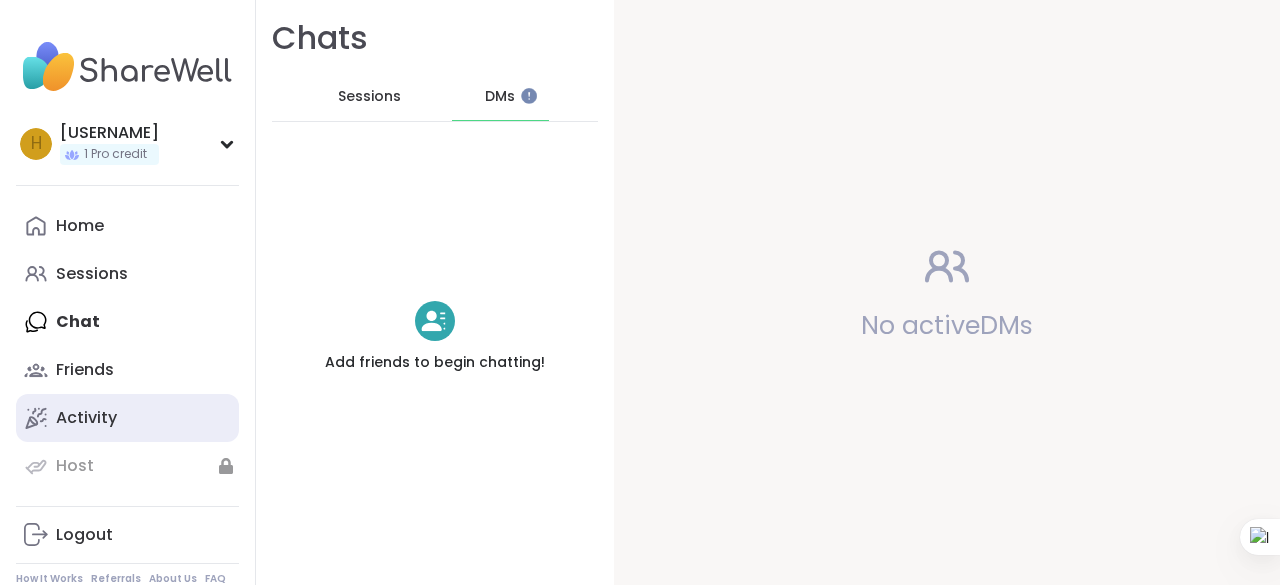 click on "Activity" at bounding box center (127, 418) 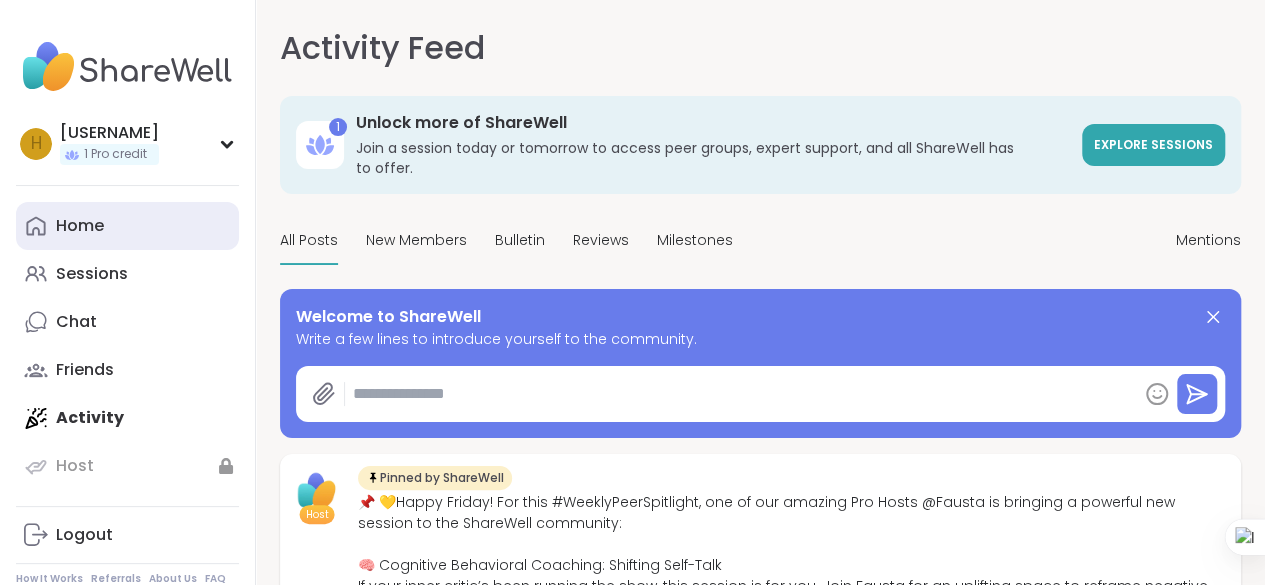 type on "*" 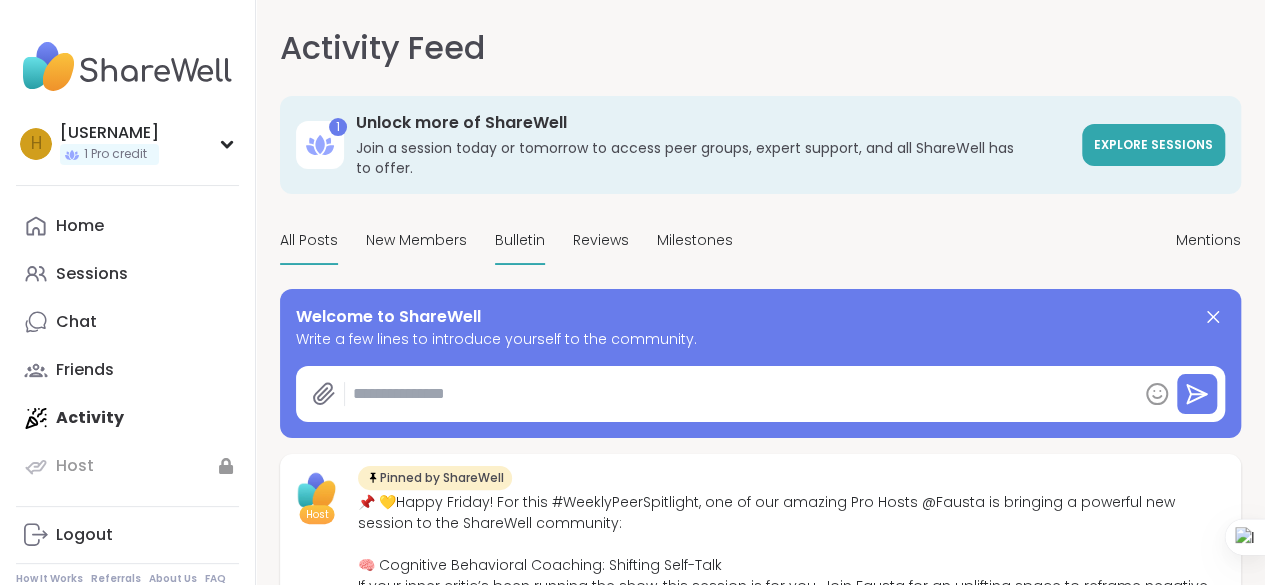 click on "Bulletin" at bounding box center (520, 240) 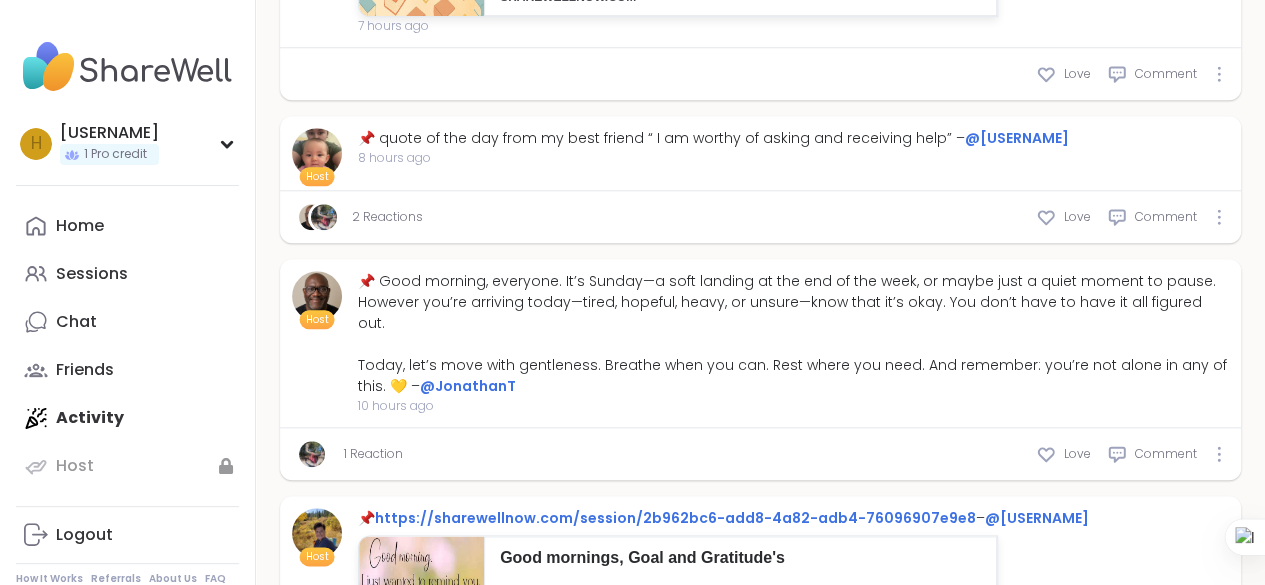 scroll, scrollTop: 901, scrollLeft: 0, axis: vertical 